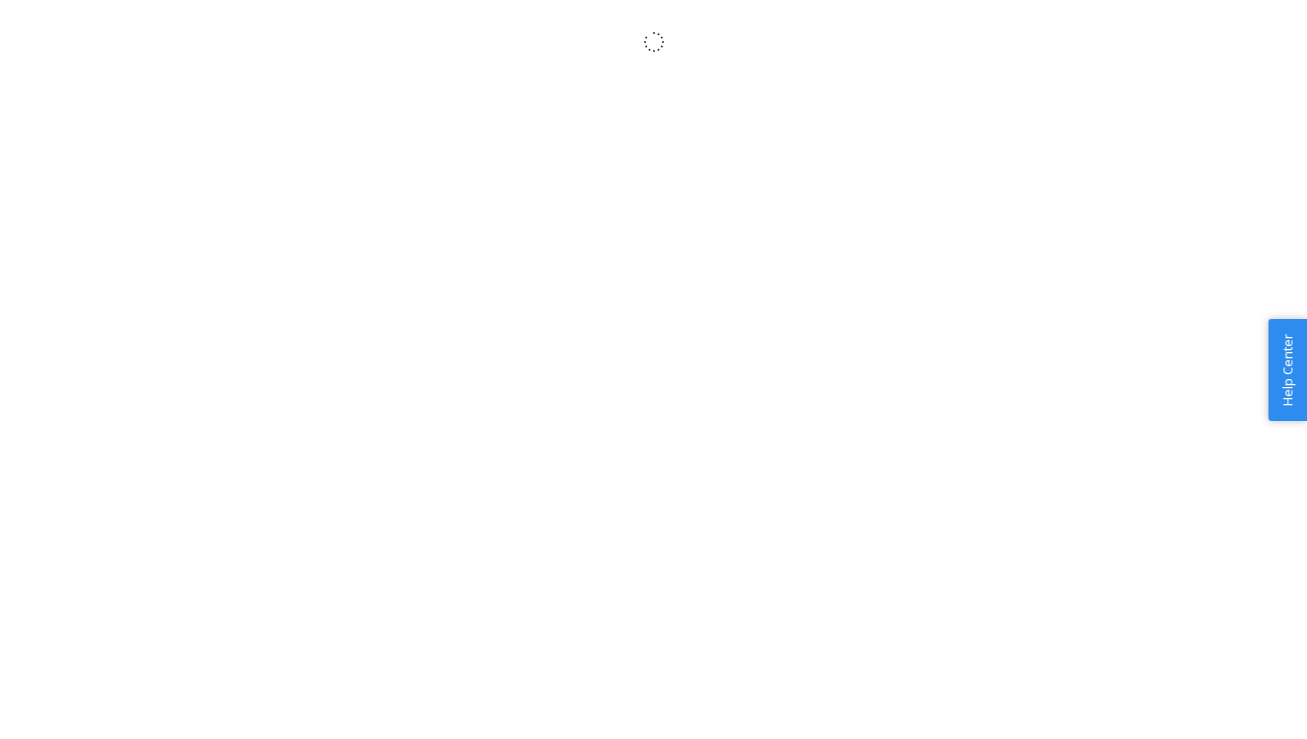 scroll, scrollTop: 0, scrollLeft: 0, axis: both 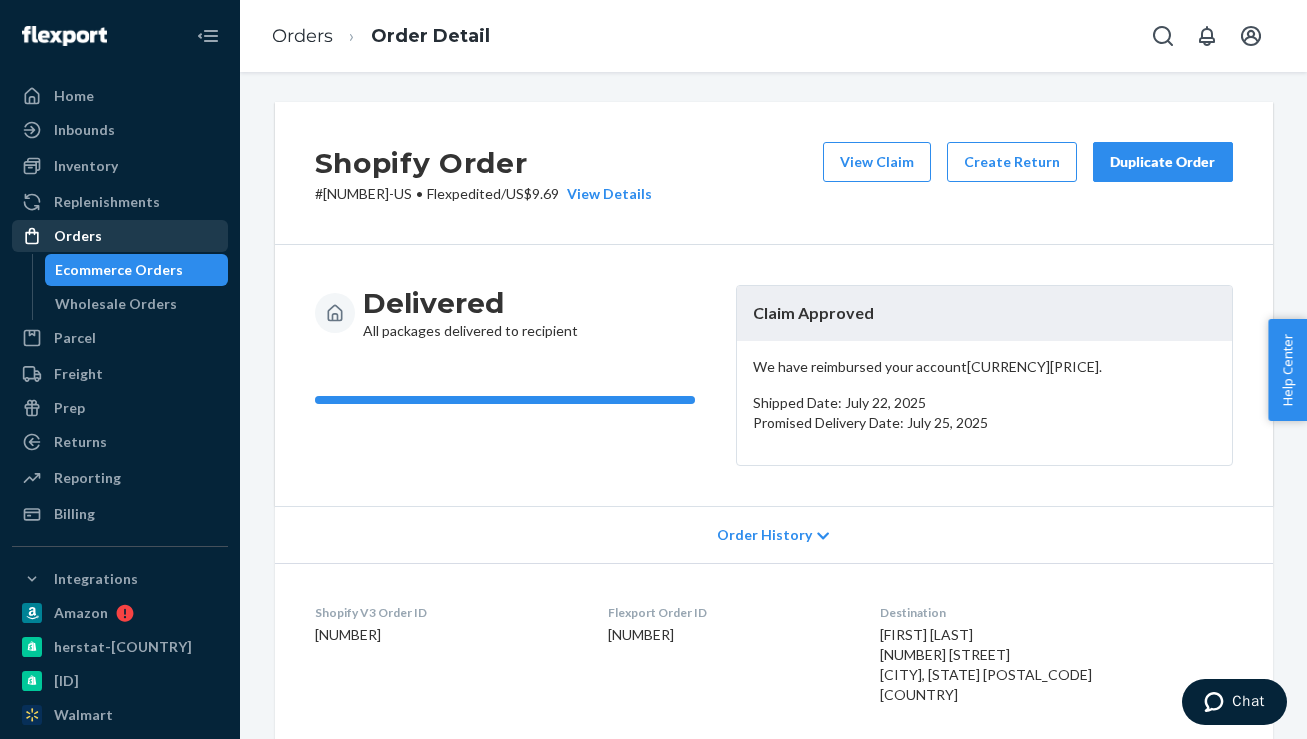 click on "Orders" at bounding box center (78, 236) 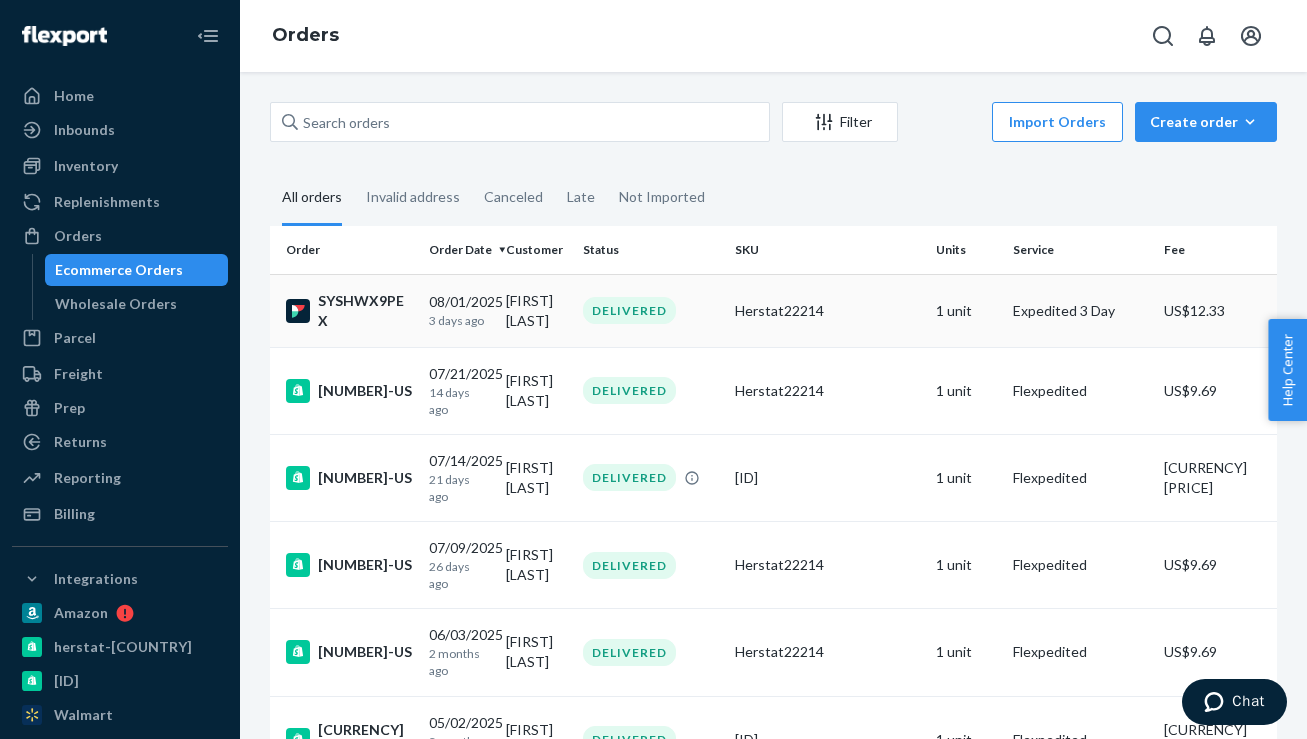 click on "[FIRST] [LAST]" at bounding box center [536, 310] 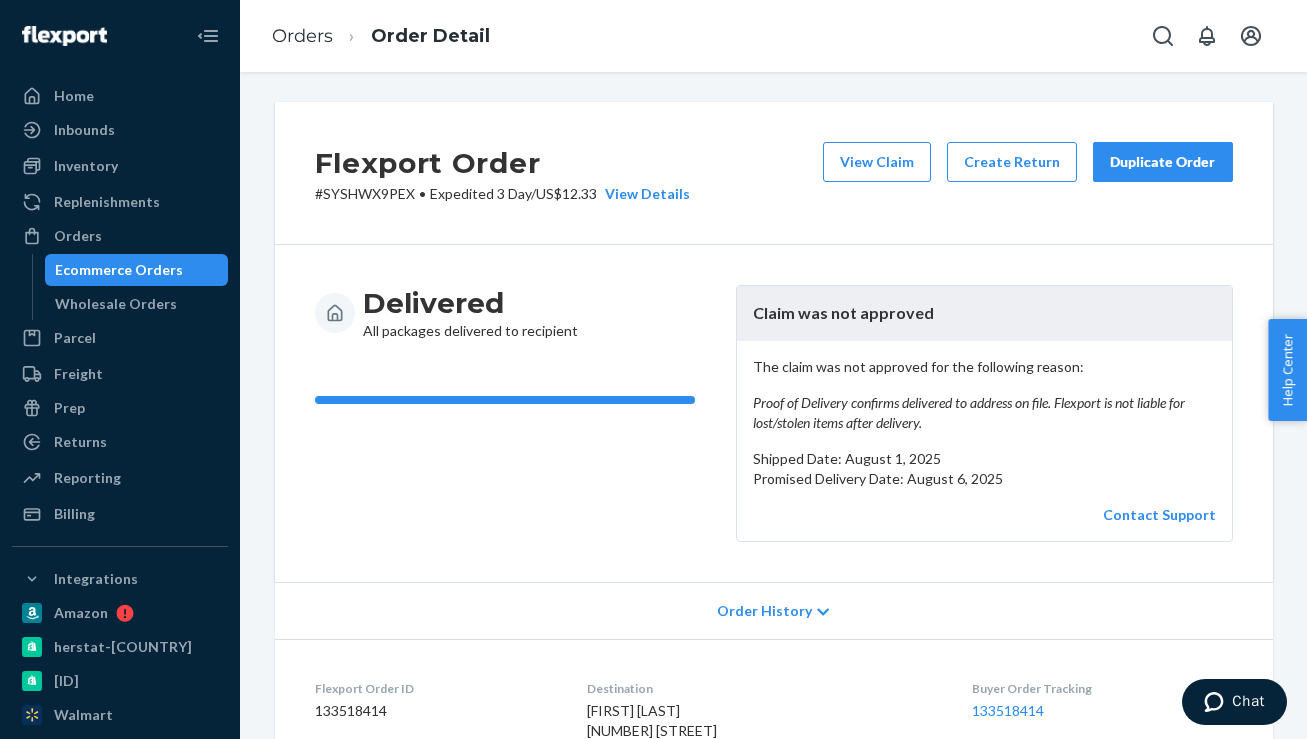 scroll, scrollTop: 0, scrollLeft: 0, axis: both 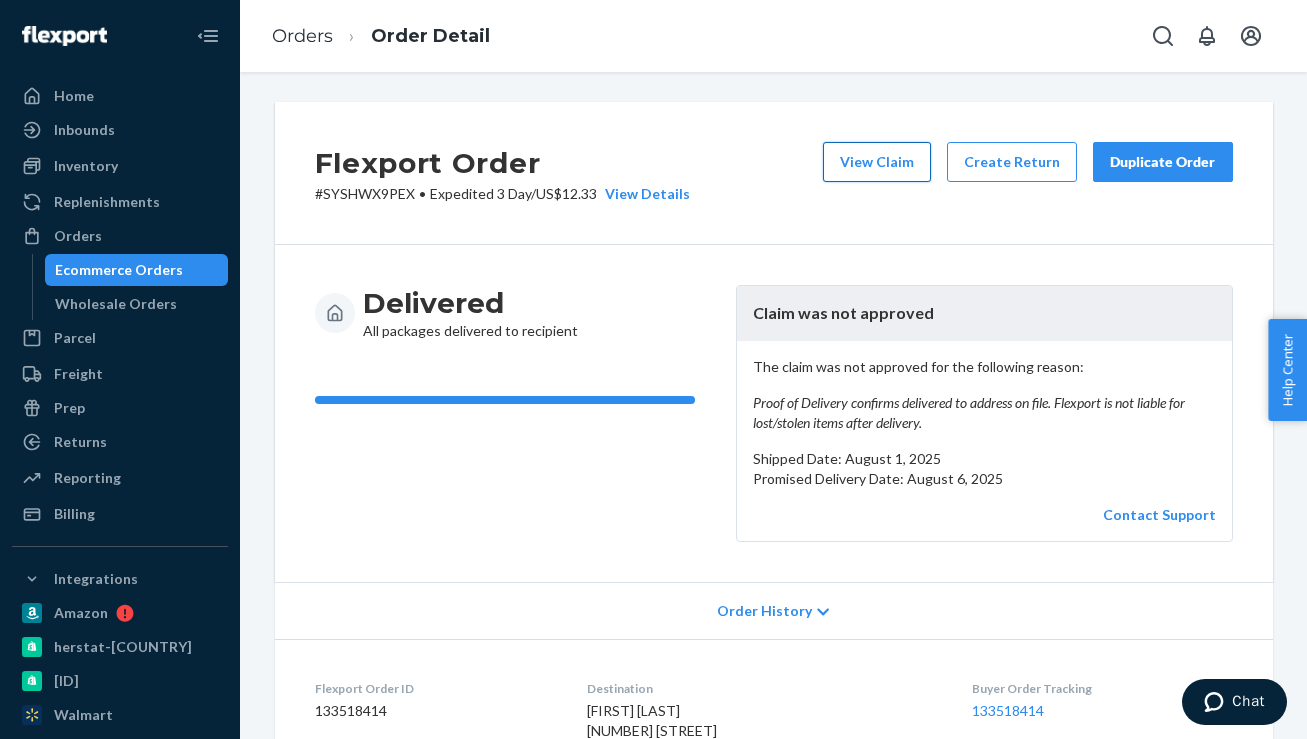 click on "View Claim" at bounding box center (877, 162) 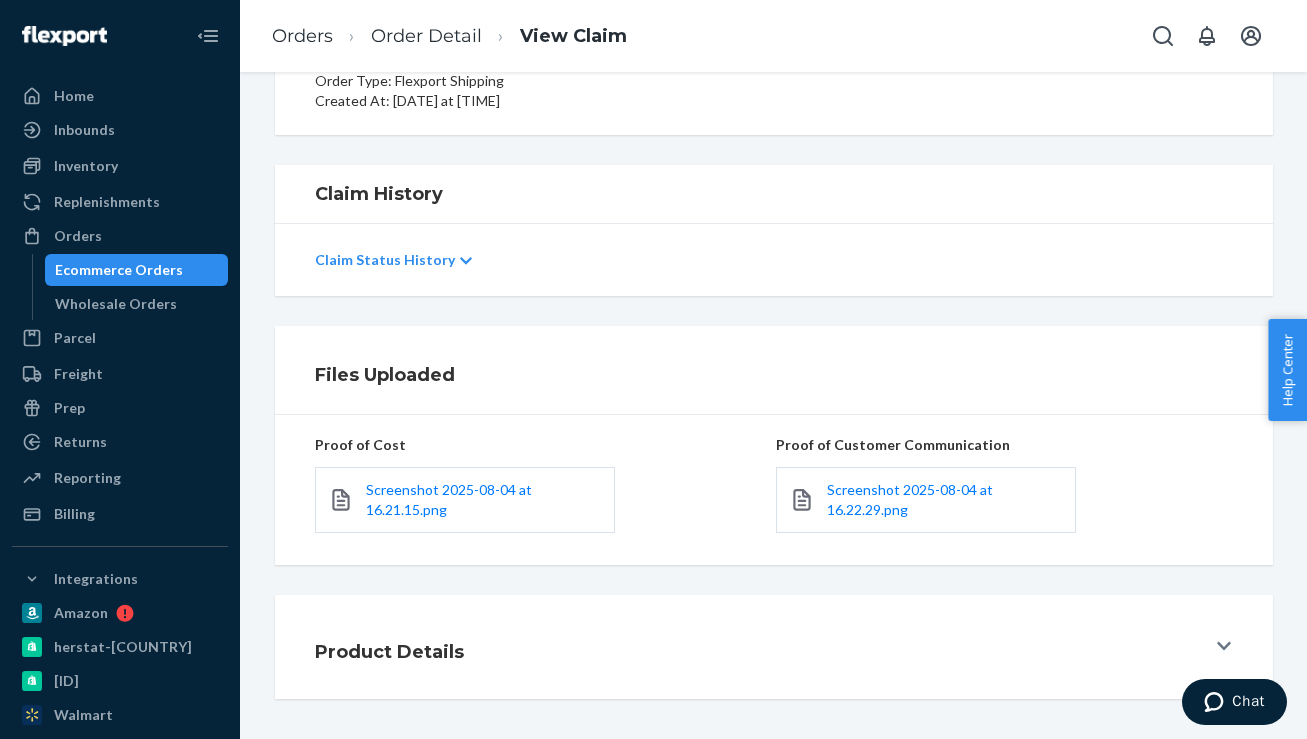 scroll, scrollTop: 259, scrollLeft: 0, axis: vertical 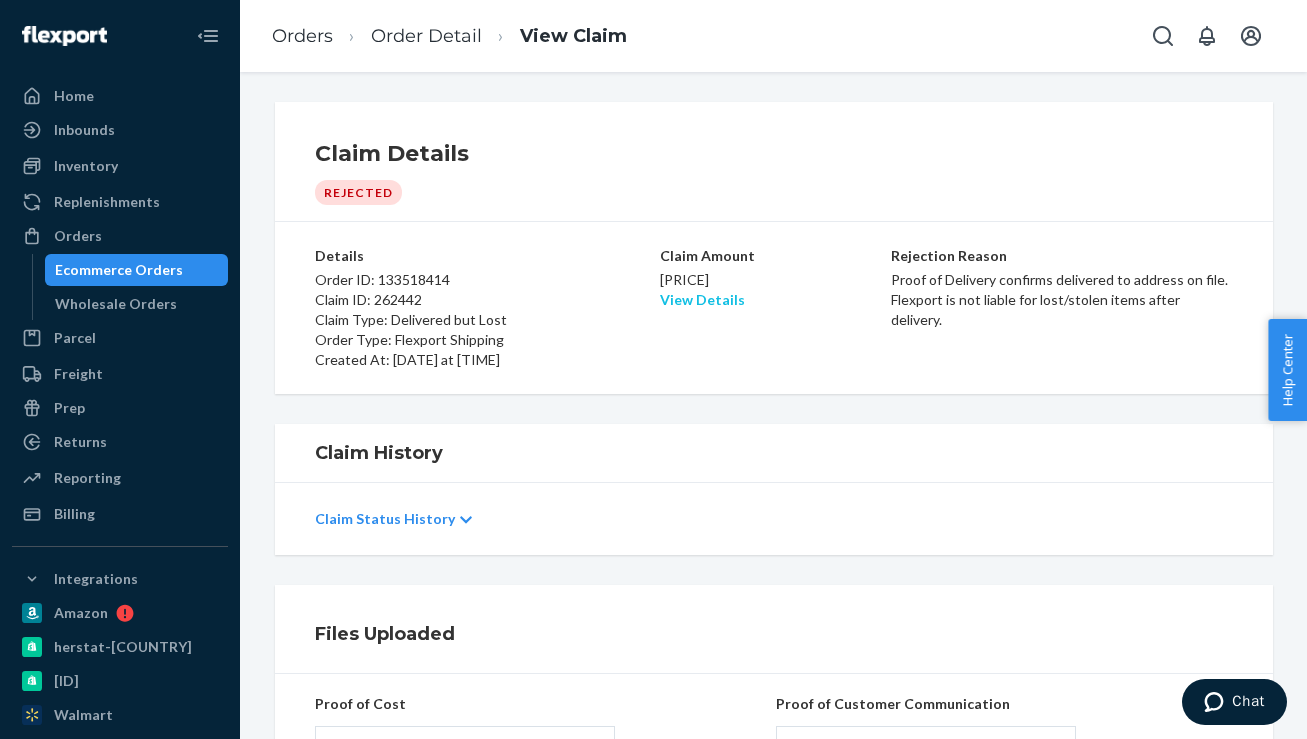 click on "View Details" at bounding box center (702, 299) 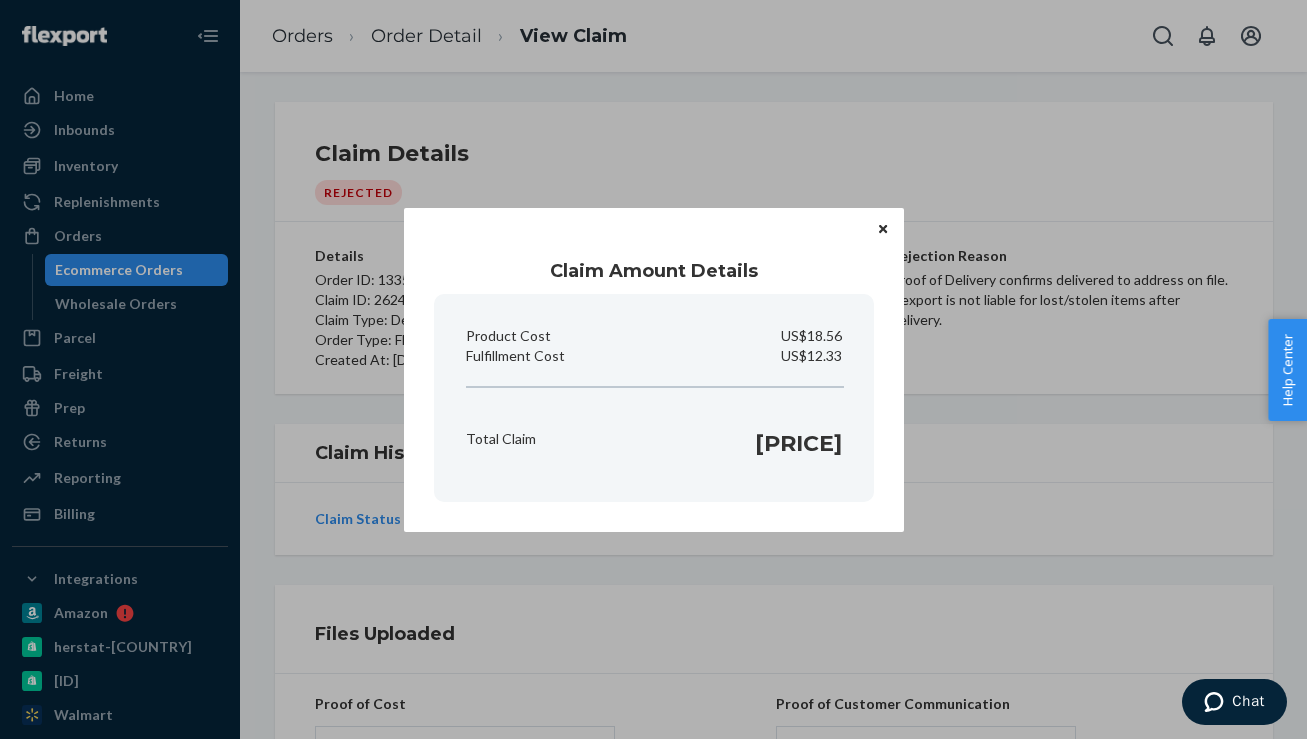 click 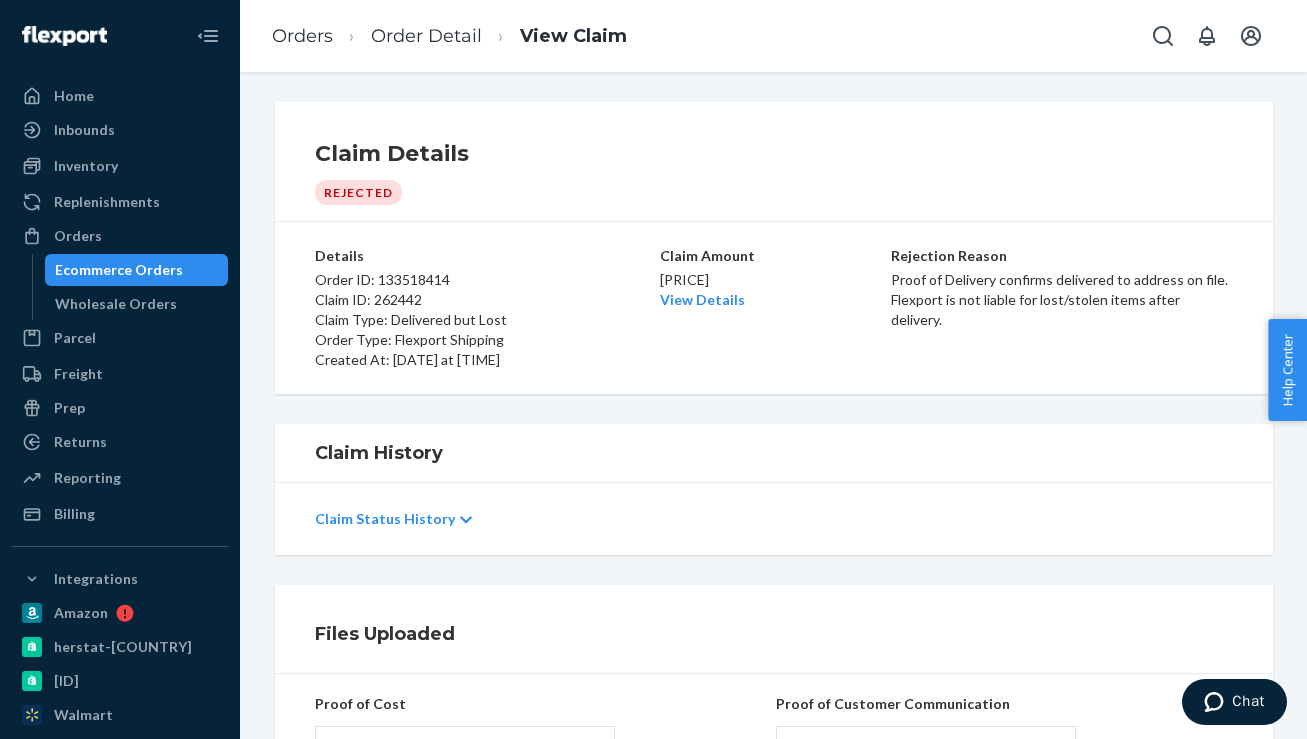 click on "Claim Details" at bounding box center [774, 154] 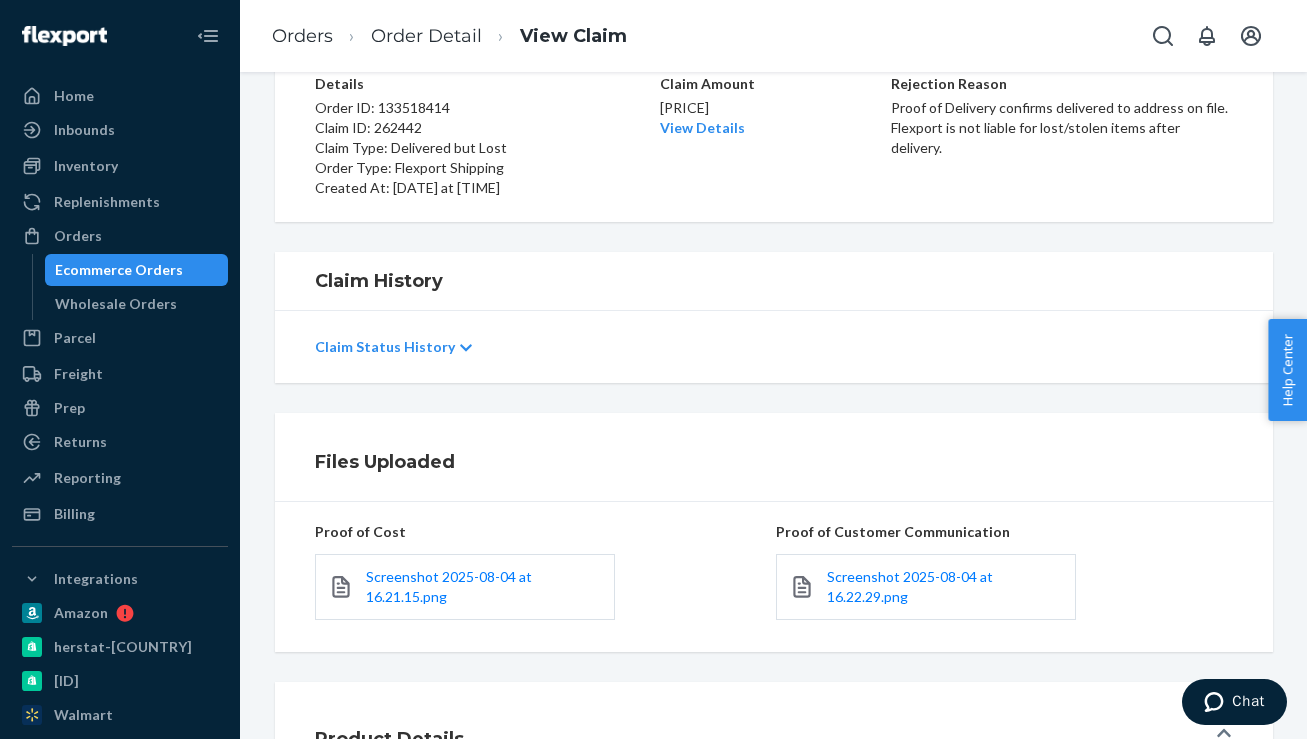 scroll, scrollTop: 178, scrollLeft: 0, axis: vertical 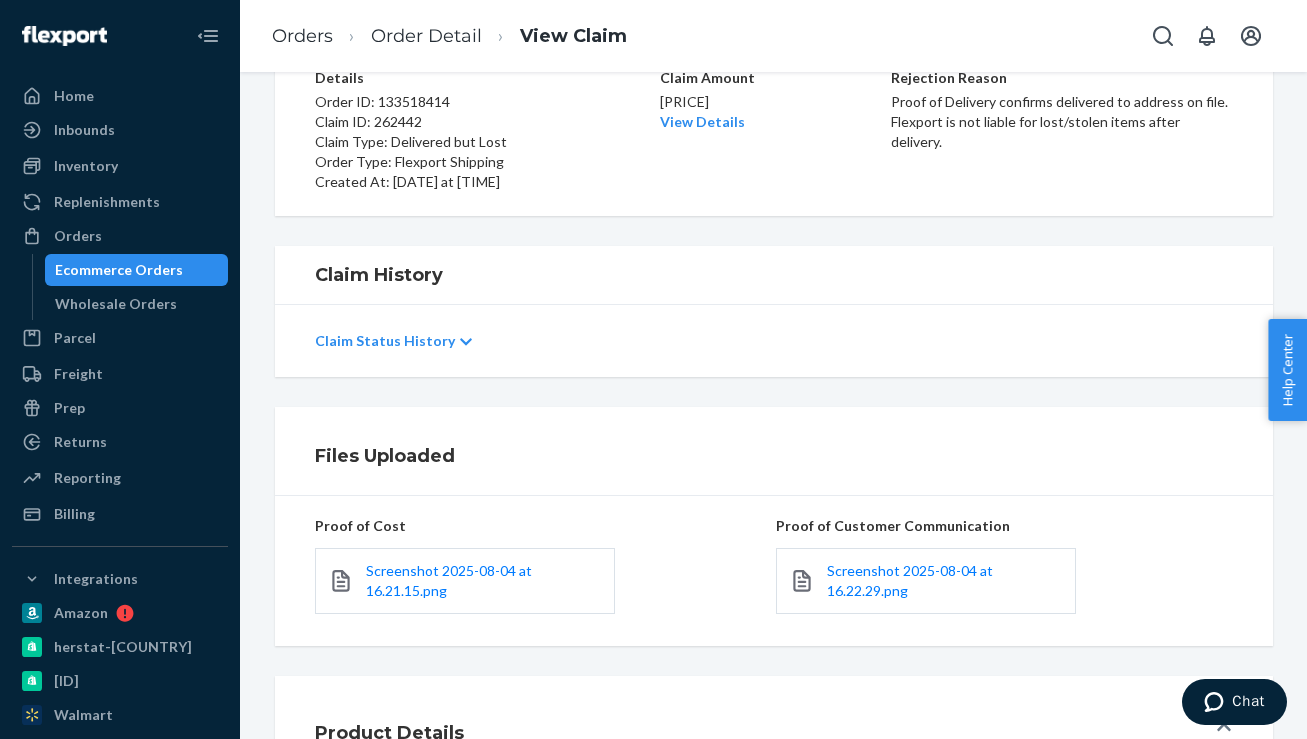 click 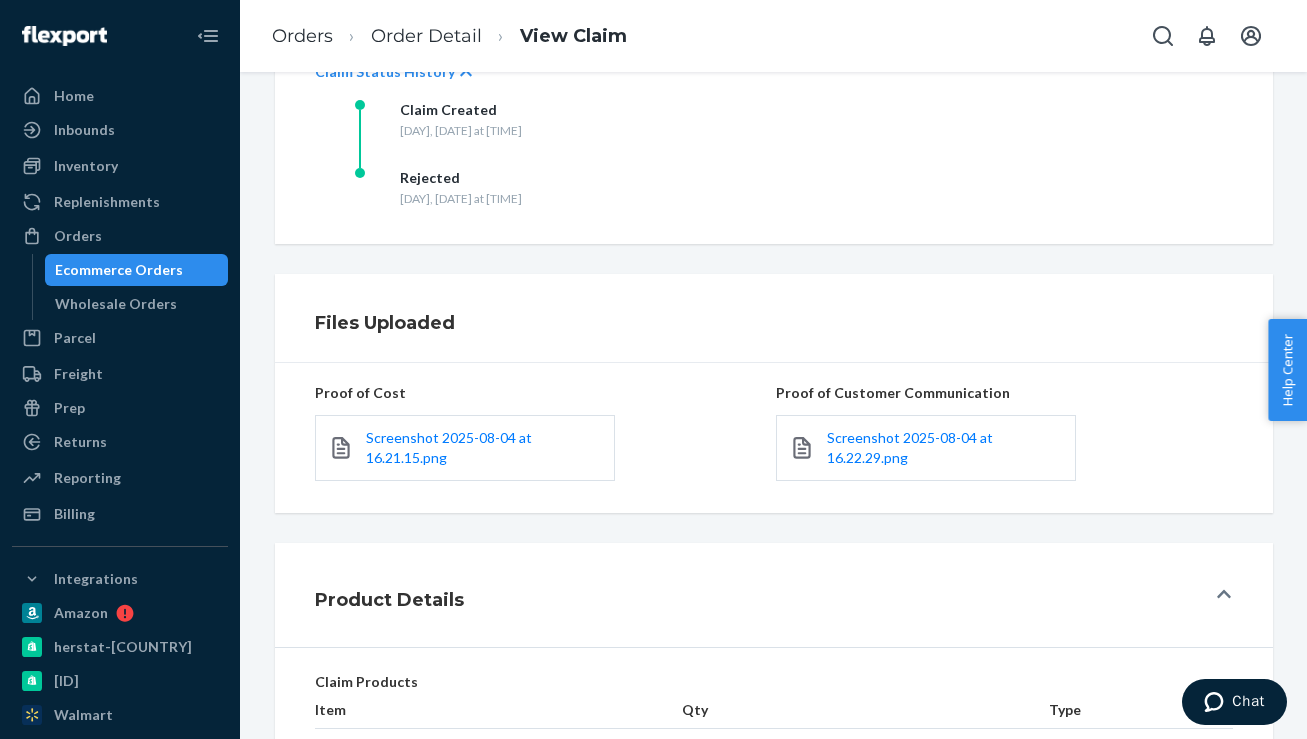scroll 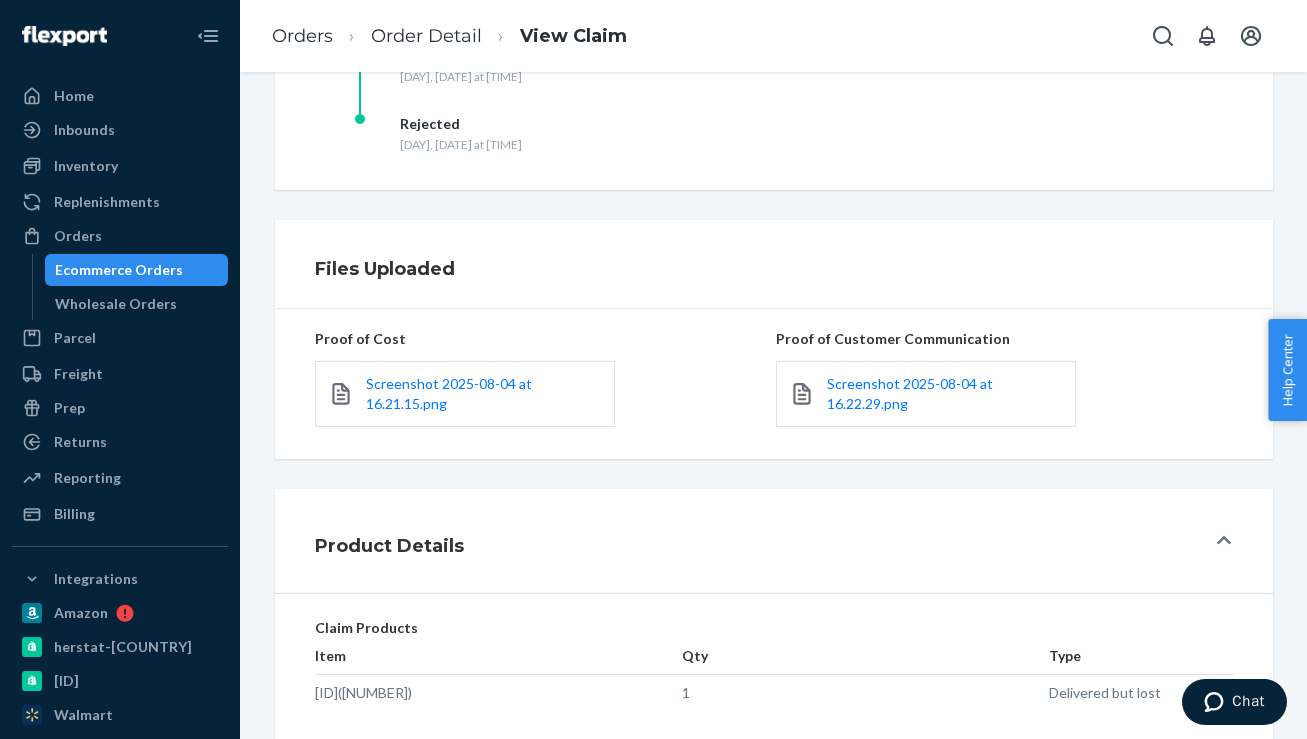 click on "Files Uploaded" at bounding box center [774, 269] 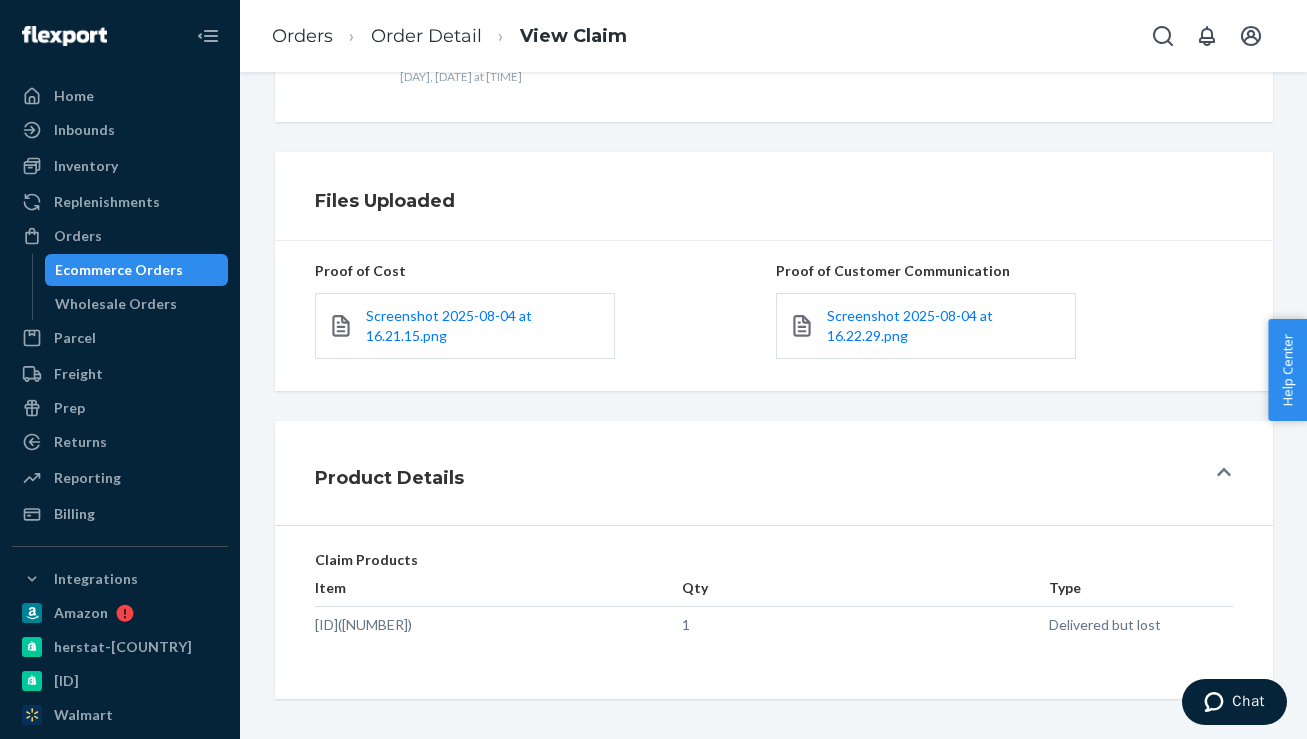 scroll, scrollTop: 569, scrollLeft: 0, axis: vertical 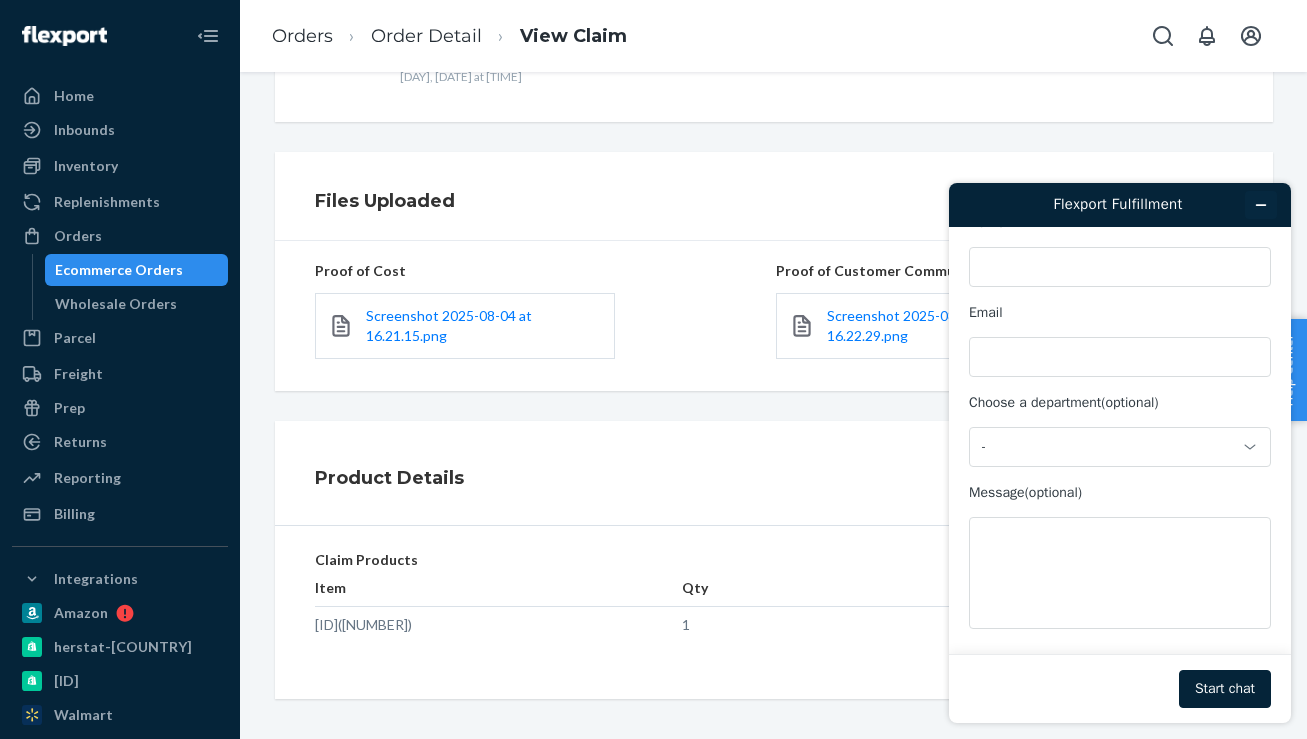 click 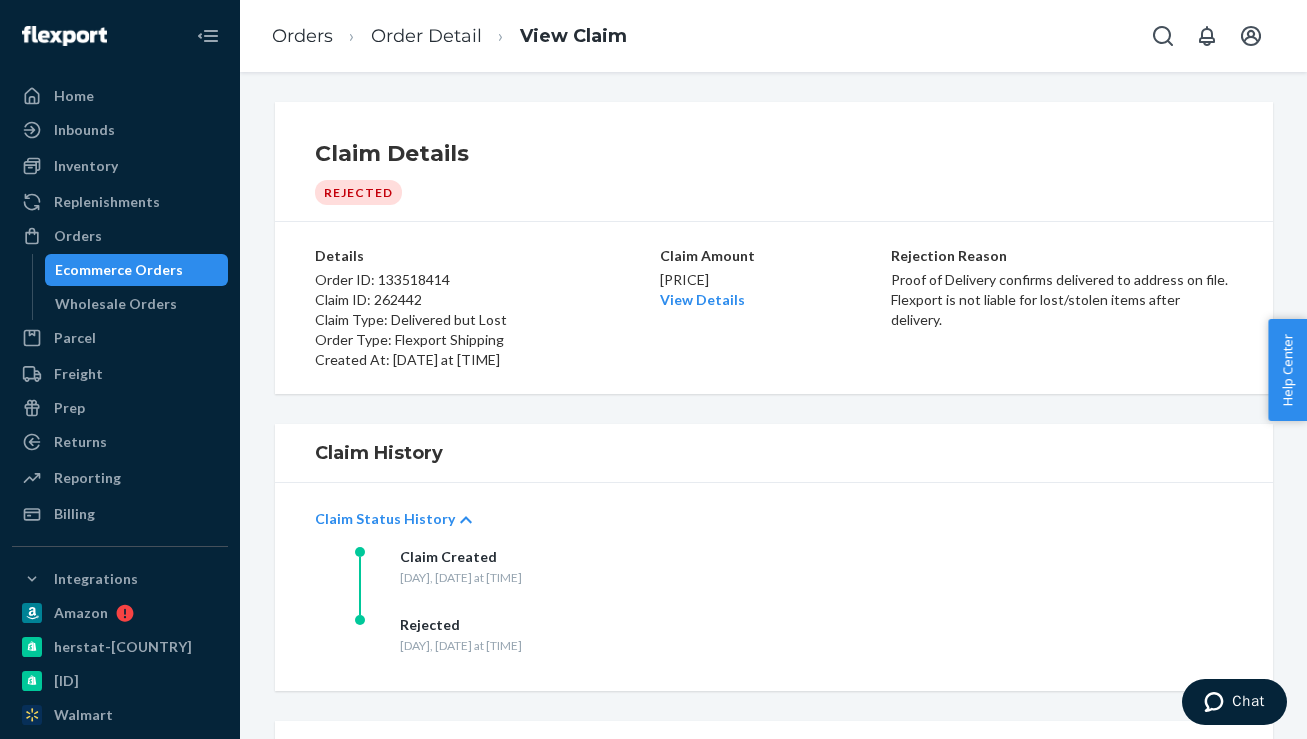 click on "Claim Details" at bounding box center (774, 154) 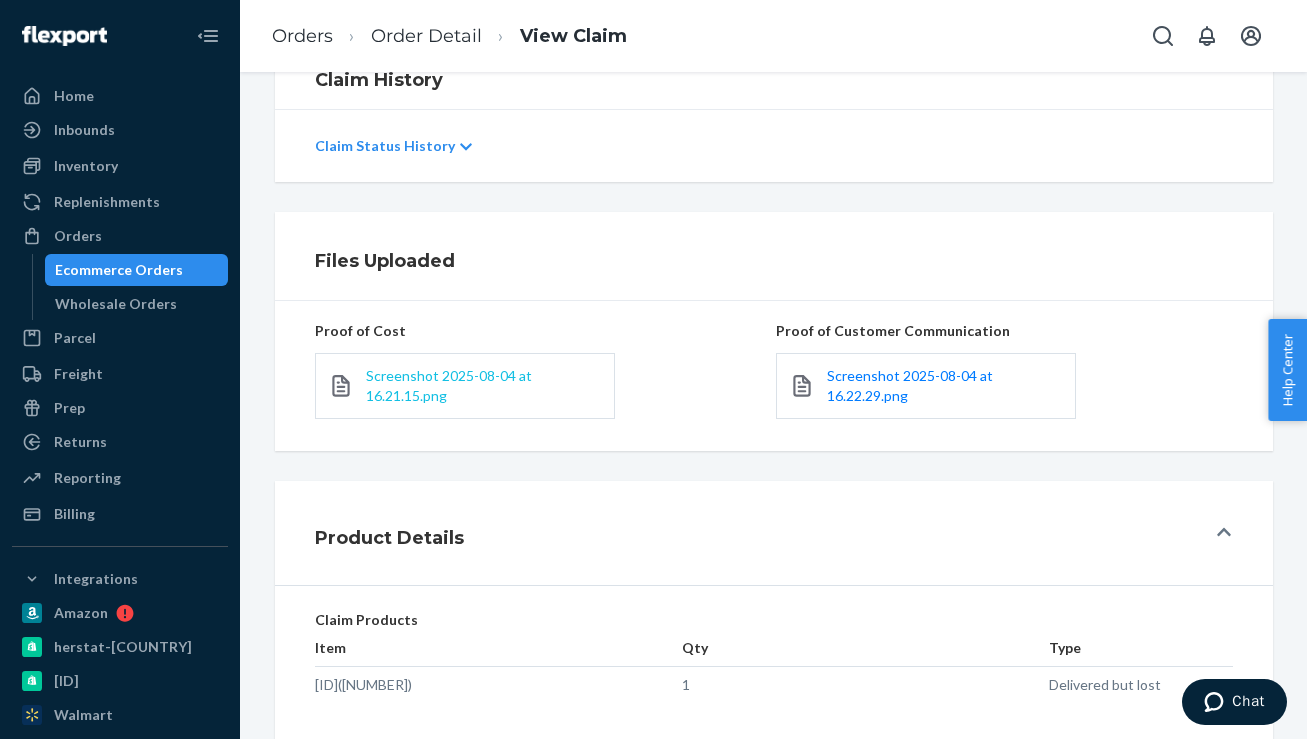 click on "Screenshot 2025-08-04 at 16.21.15.png" at bounding box center [449, 385] 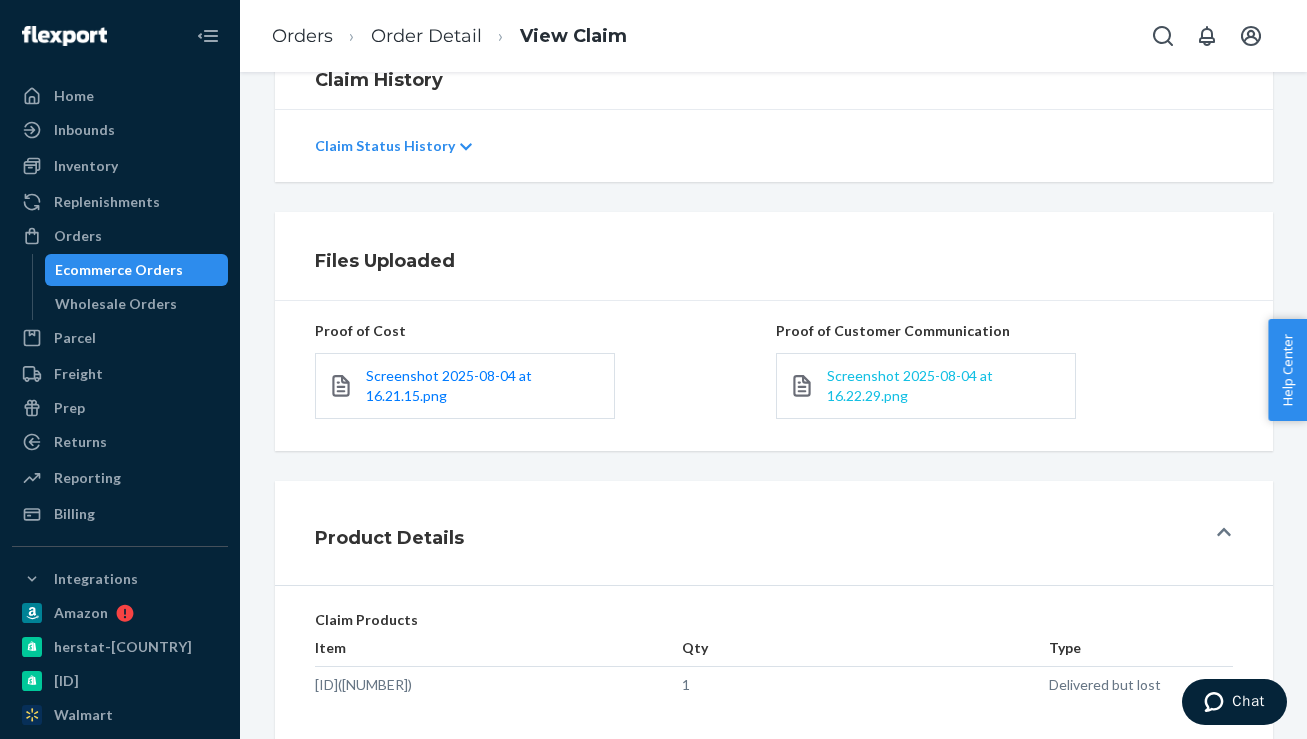 click on "Screenshot 2025-08-04 at 16.22.29.png" at bounding box center [910, 385] 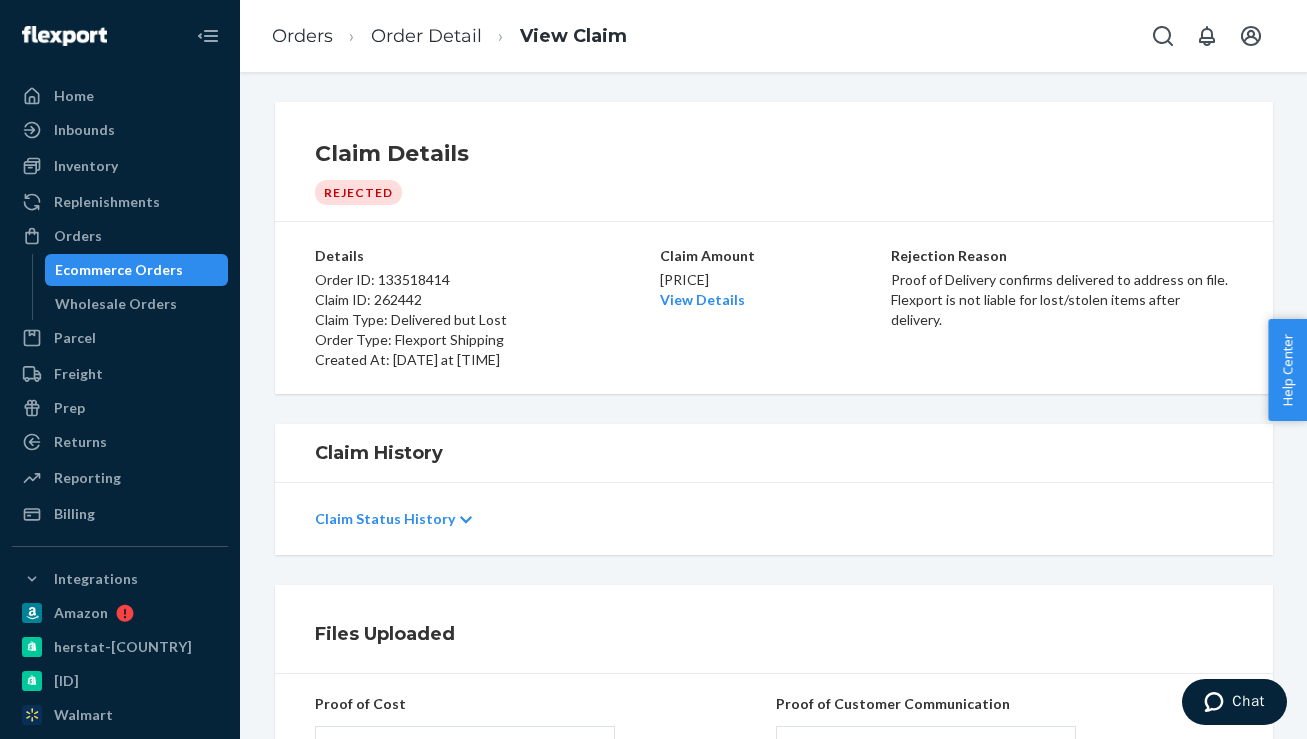 scroll, scrollTop: 0, scrollLeft: 0, axis: both 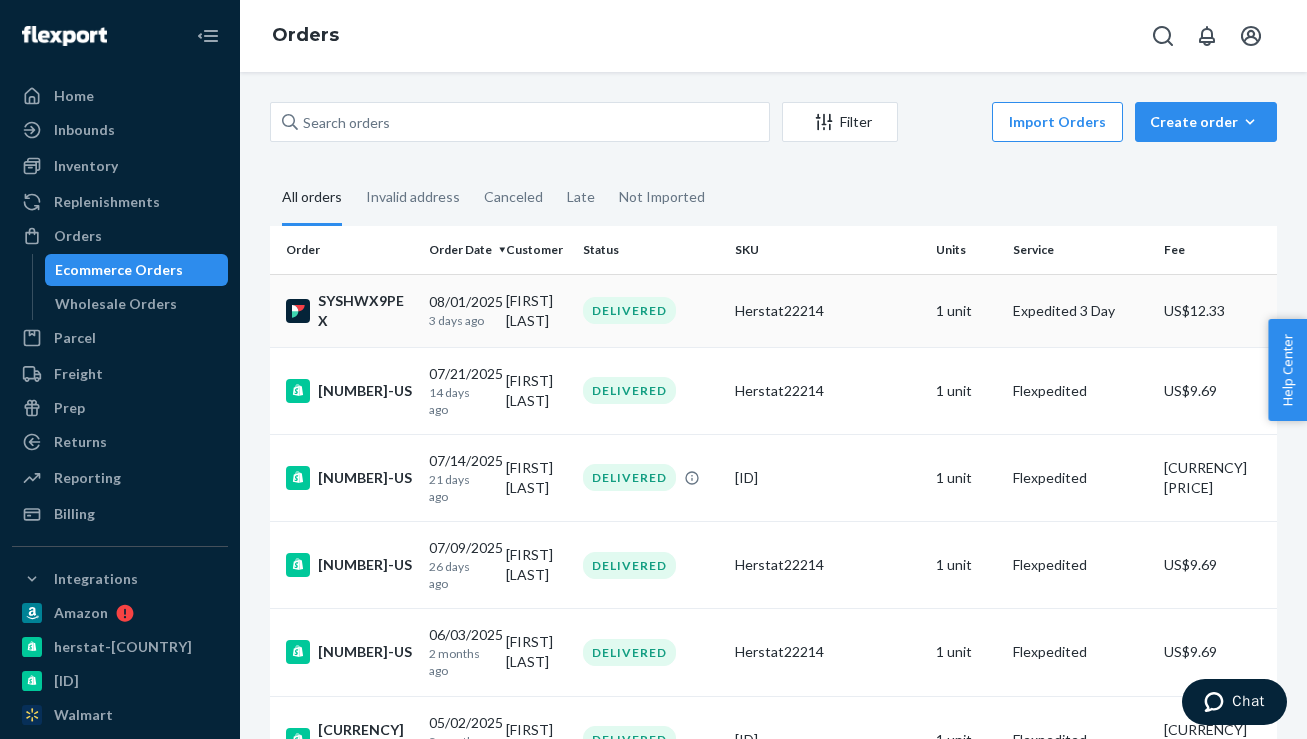 click on "SYSHWX9PEX" at bounding box center (349, 311) 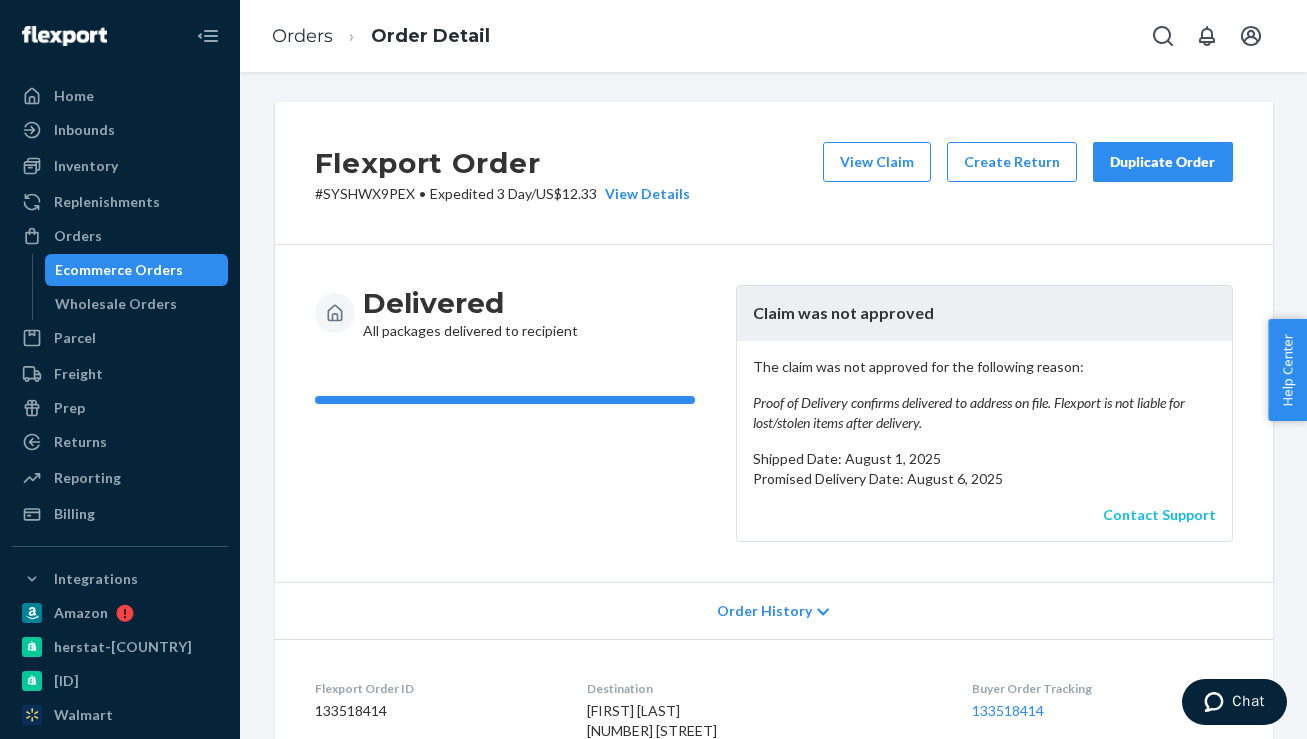 click on "Contact Support" at bounding box center [1159, 514] 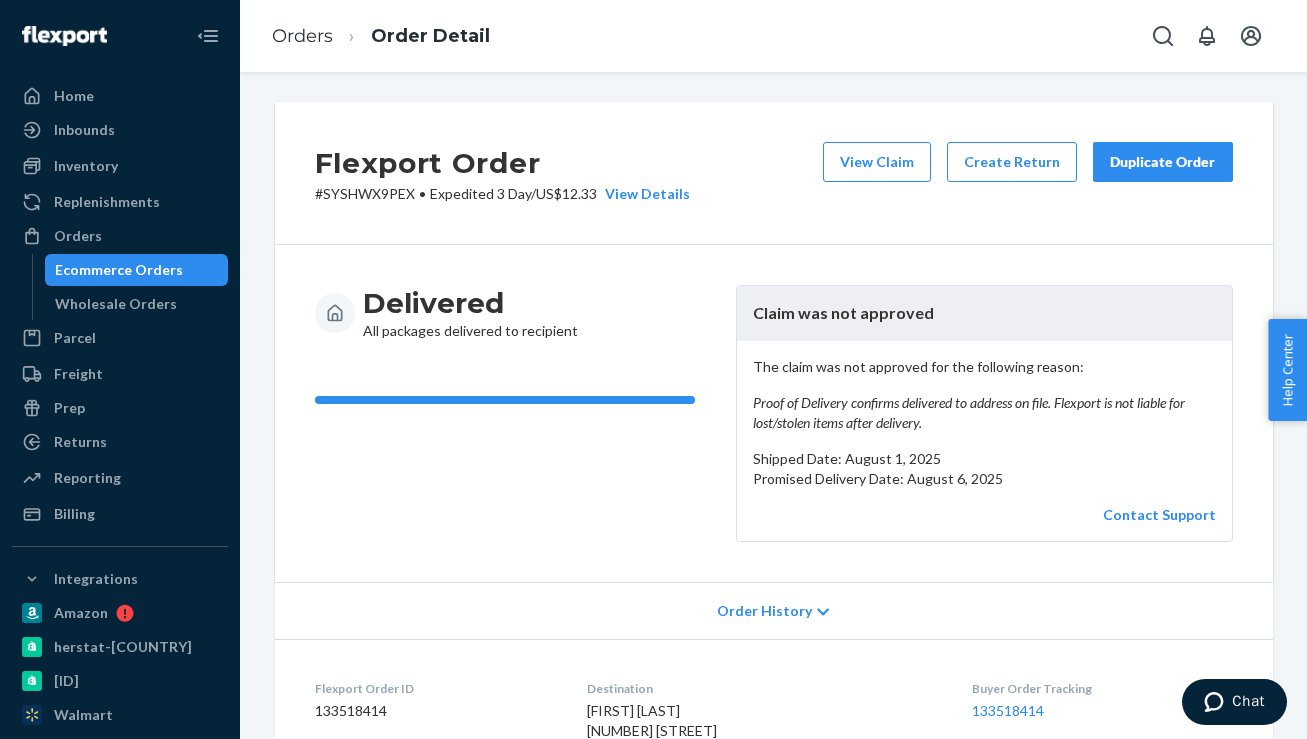 click on "Claim was not approved" at bounding box center [984, 313] 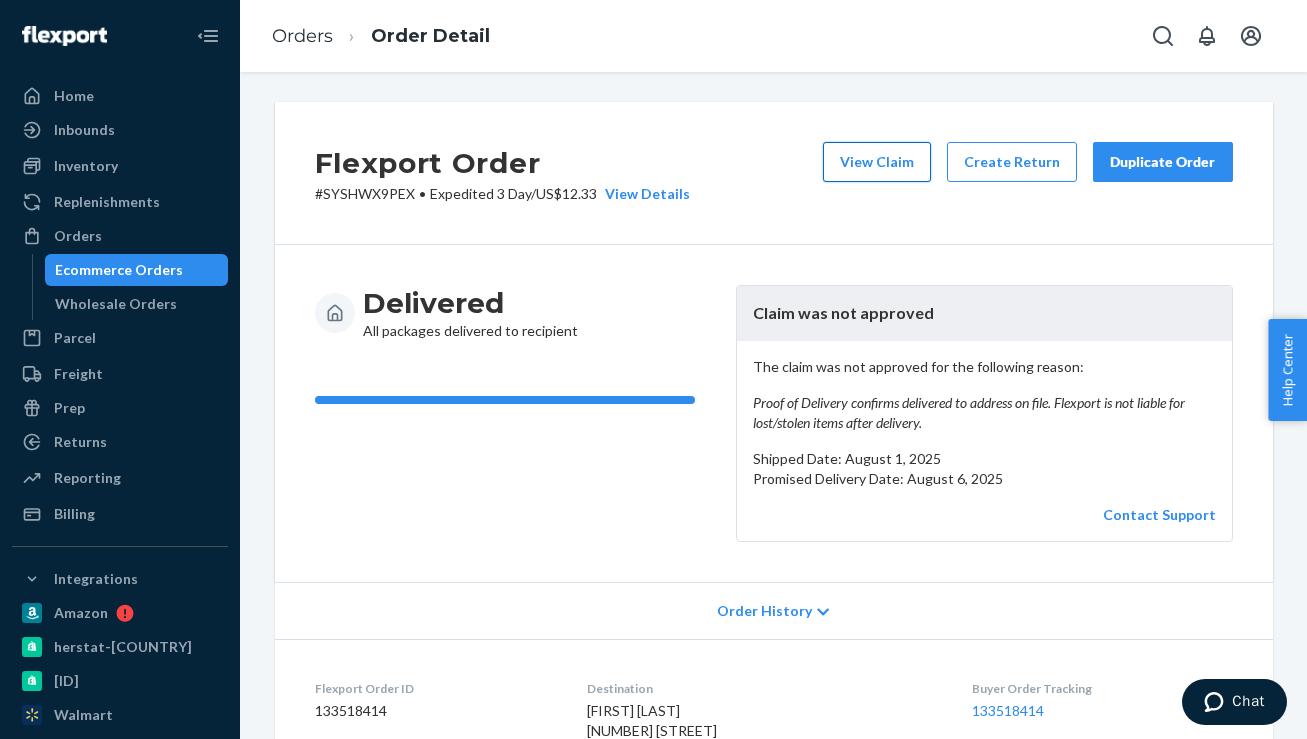 click on "View Claim" at bounding box center (877, 162) 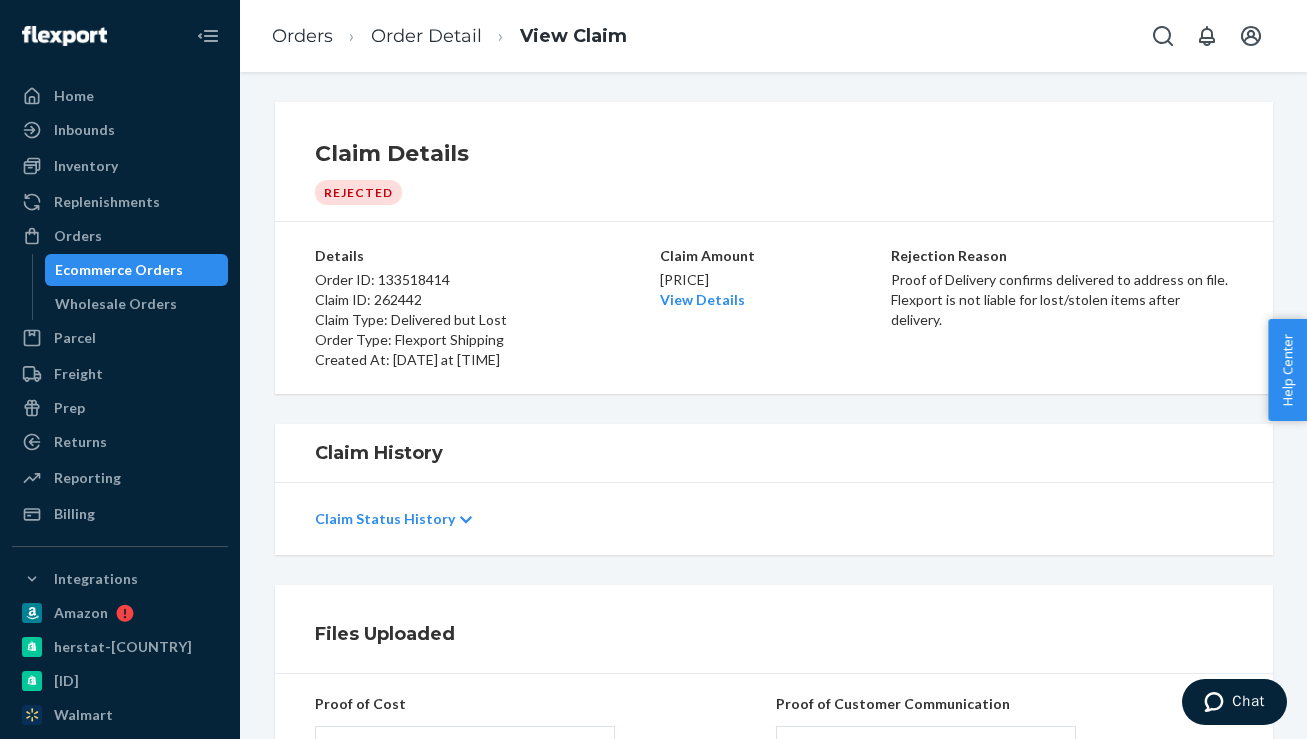 click on "Claim ID:  262442" at bounding box center (485, 300) 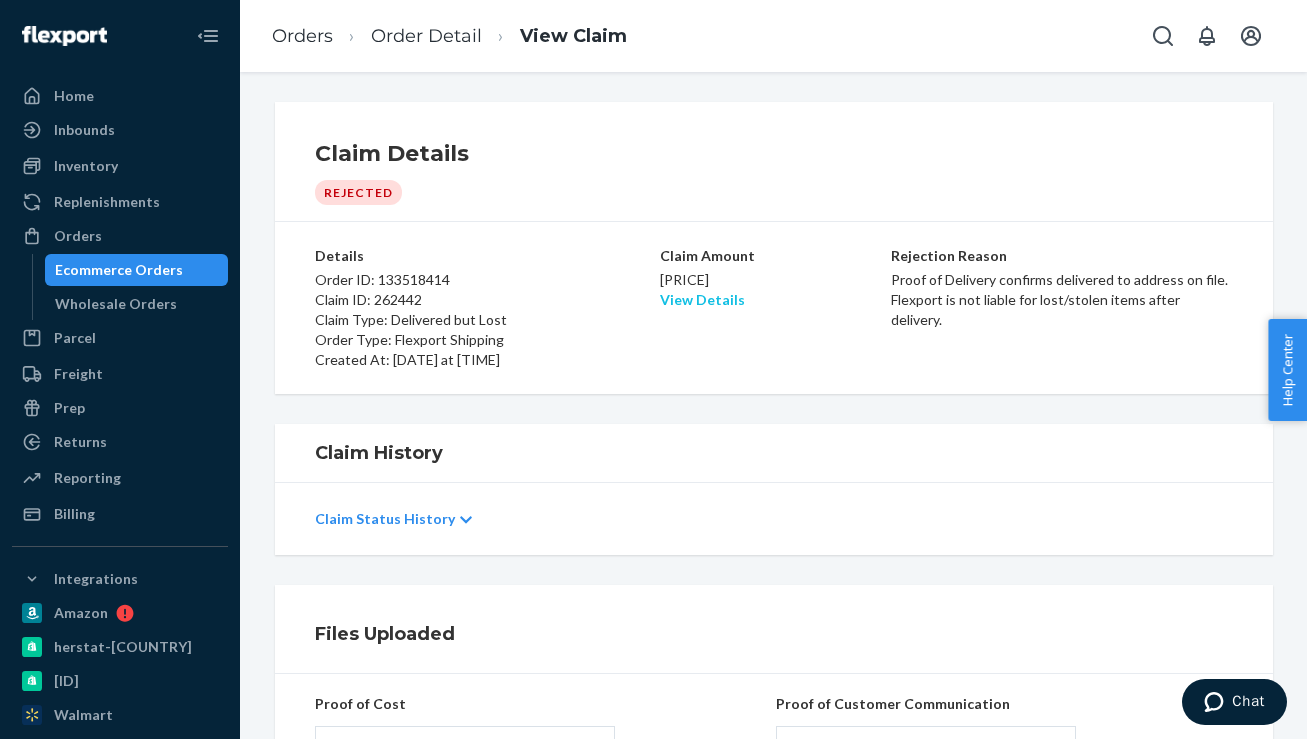 click on "View Details" at bounding box center (702, 299) 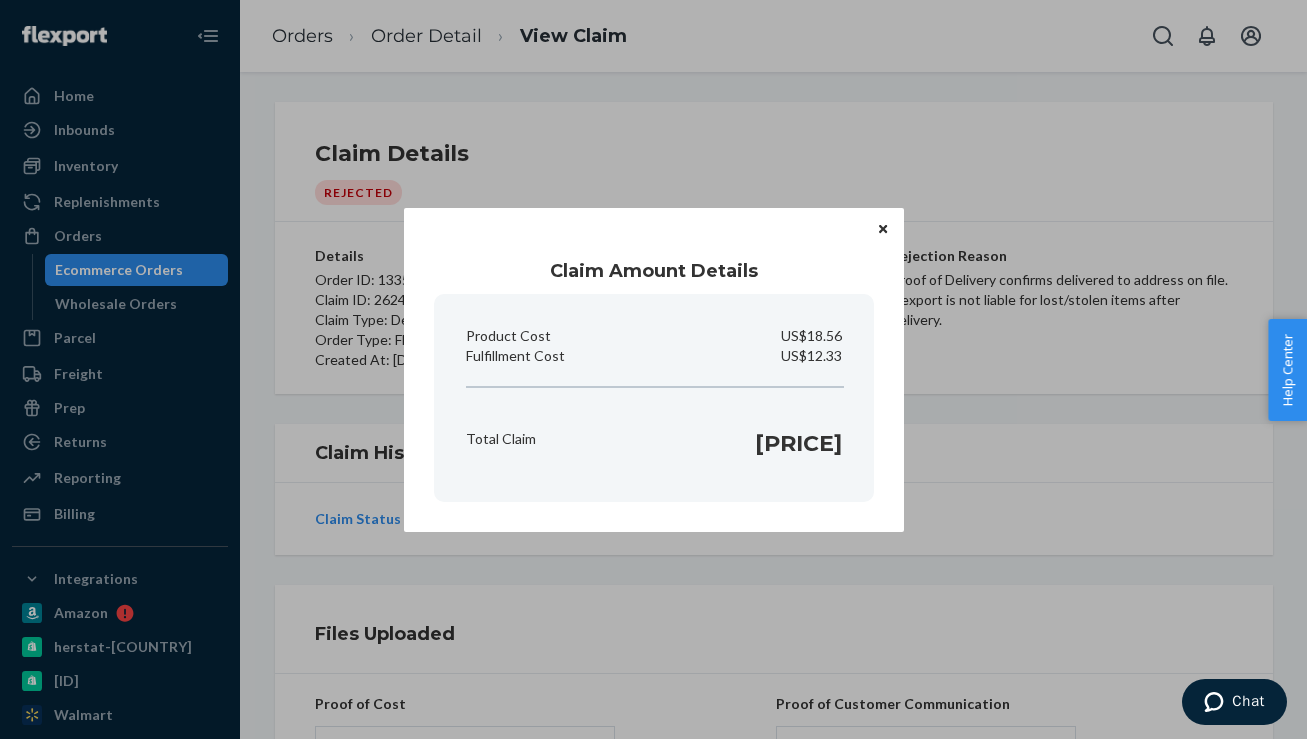 click 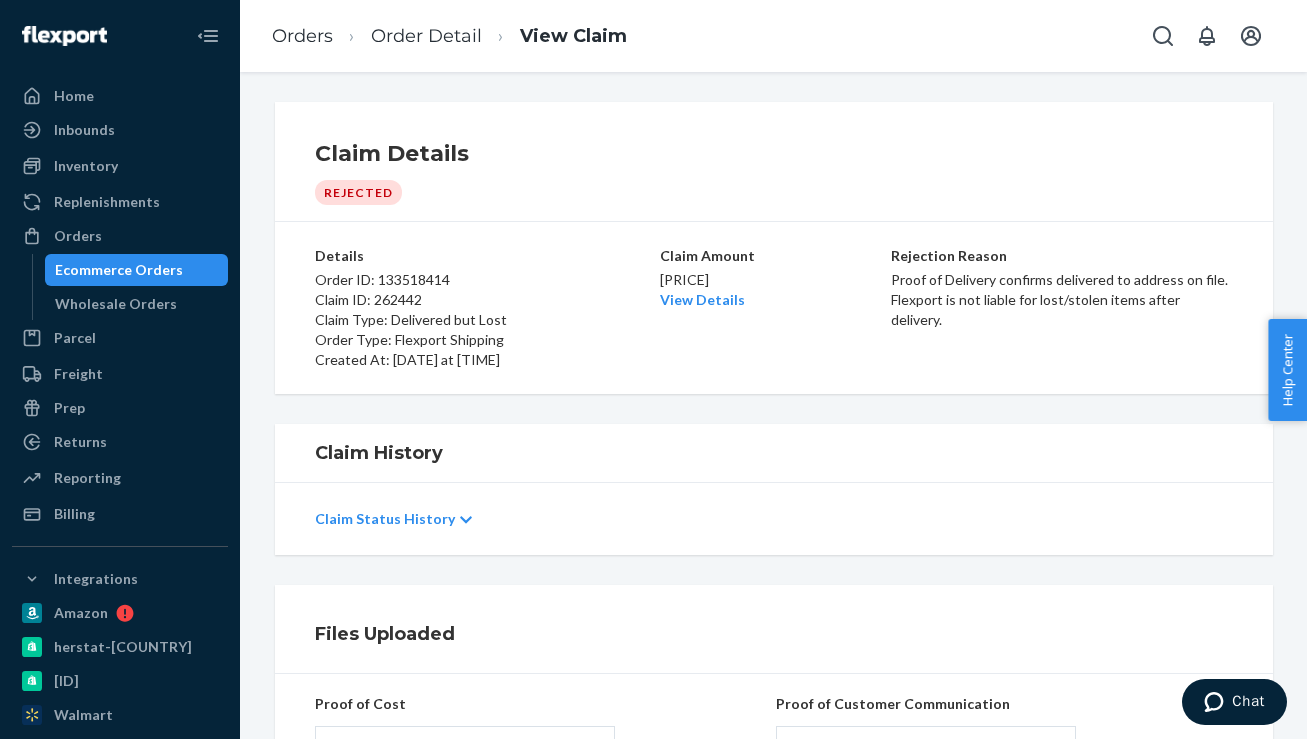 click on "Claim Status History" at bounding box center (385, 519) 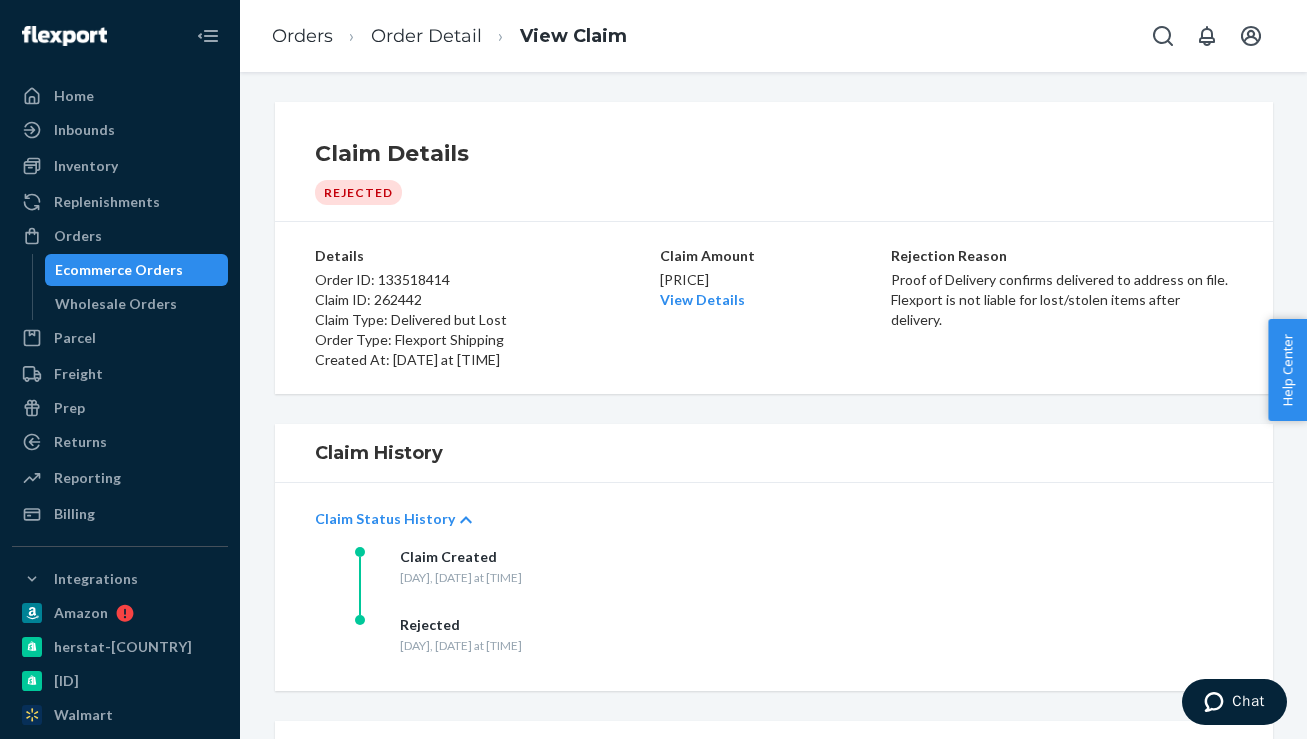 click on "Claim Created" at bounding box center (461, 557) 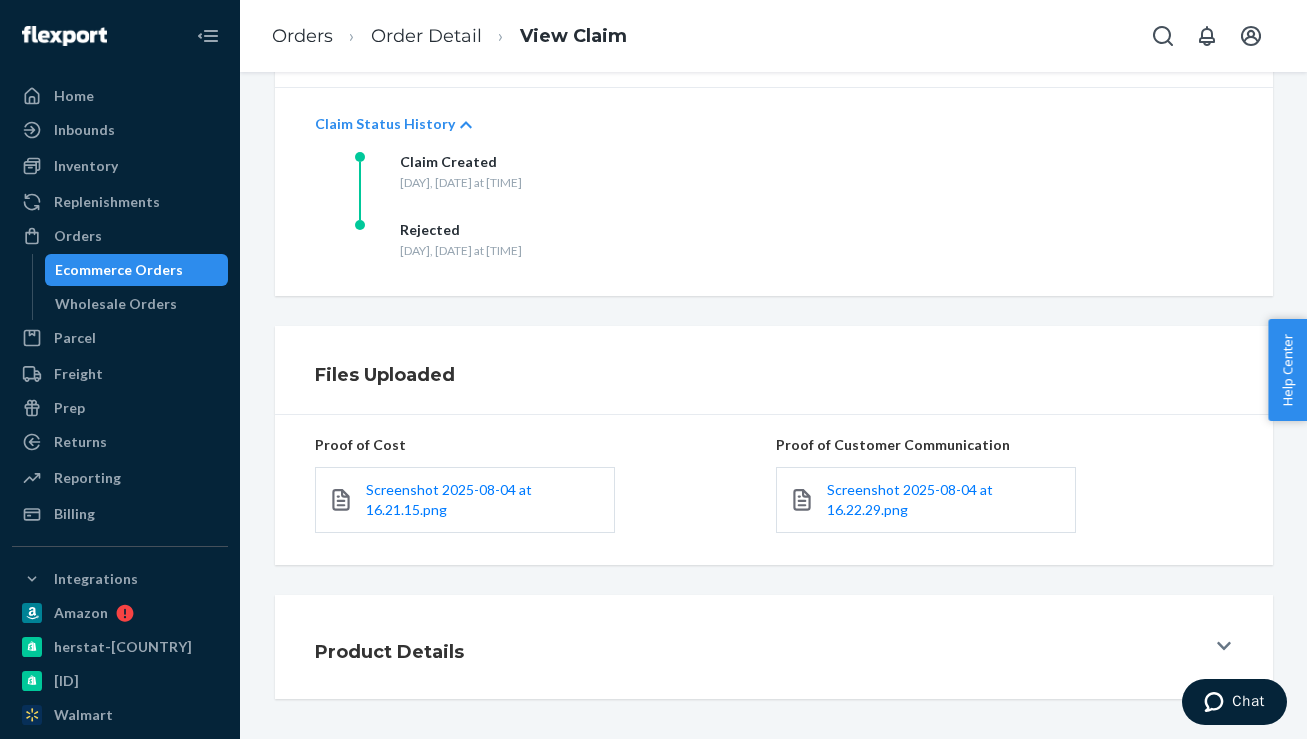 scroll, scrollTop: 395, scrollLeft: 0, axis: vertical 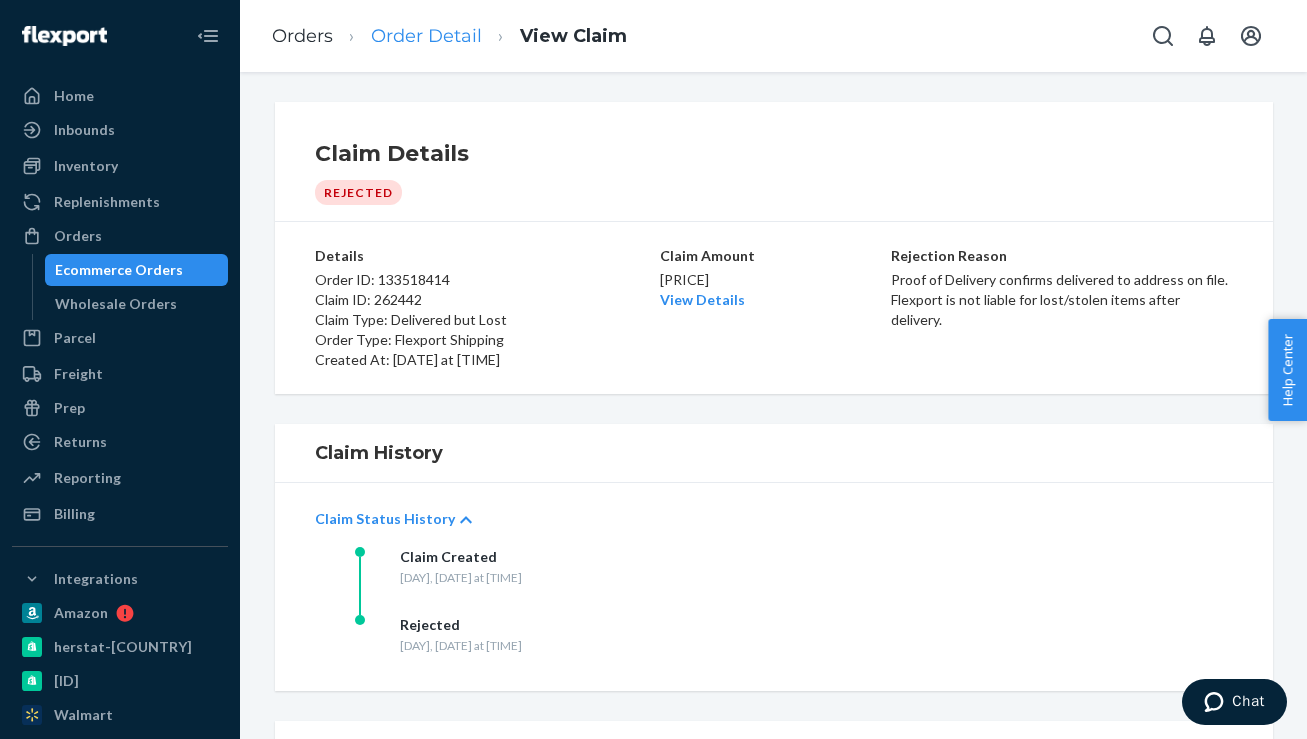 click on "Order Detail" at bounding box center (426, 36) 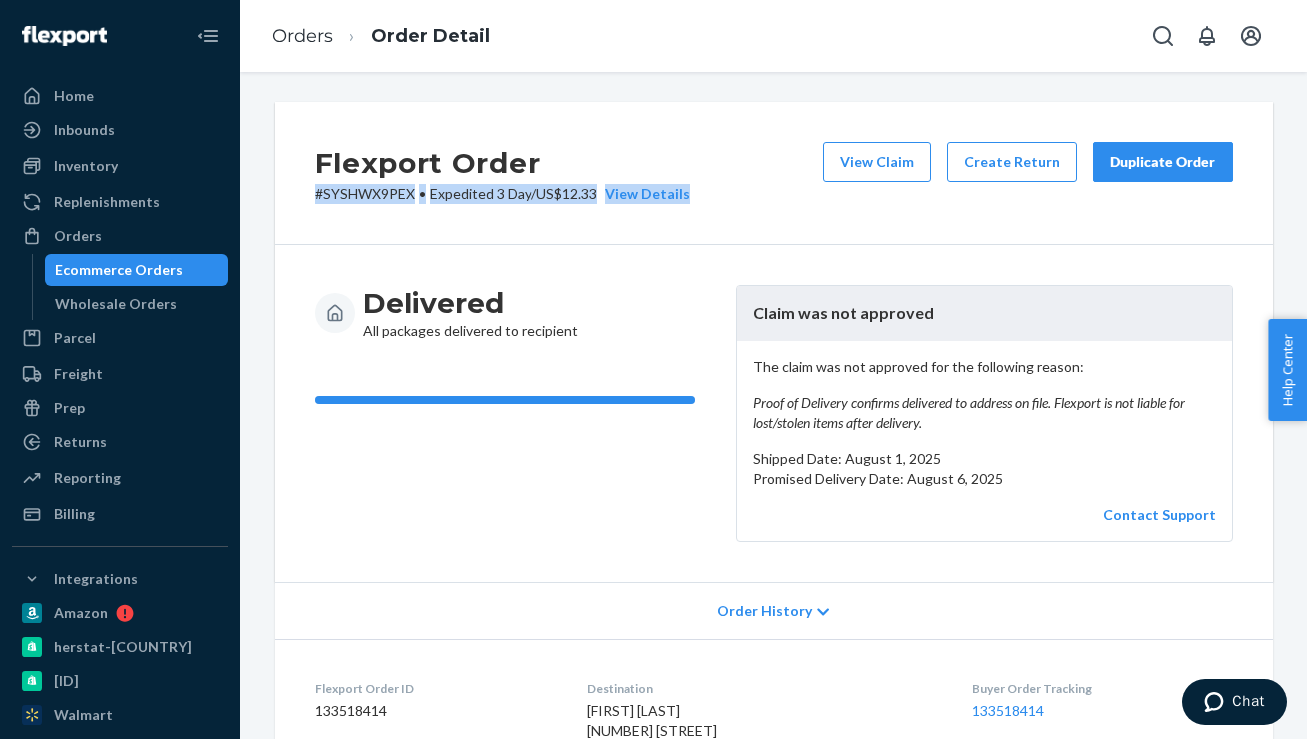 drag, startPoint x: 318, startPoint y: 193, endPoint x: 712, endPoint y: 192, distance: 394.00128 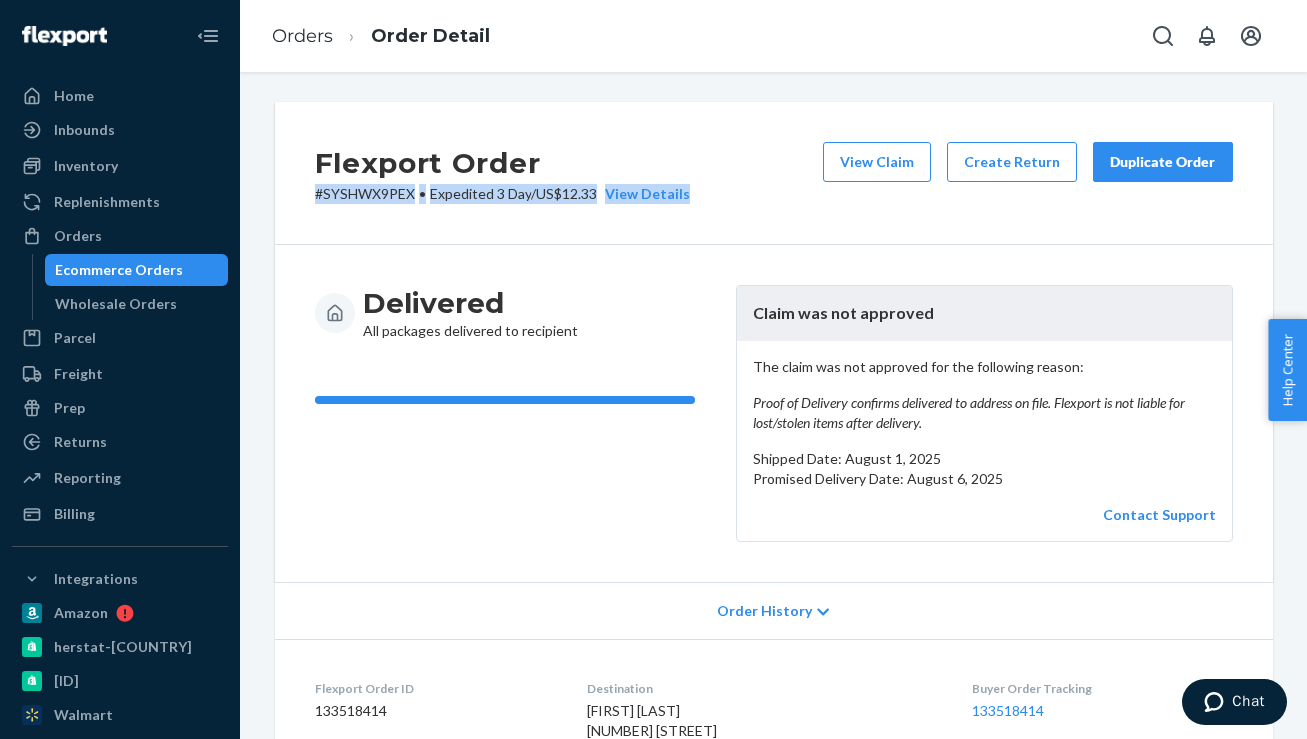 click on "Flexport Order # [ID] • Expedited 3 Day  /  [PRICE] View Details View Claim Create Return Duplicate Order" at bounding box center [774, 173] 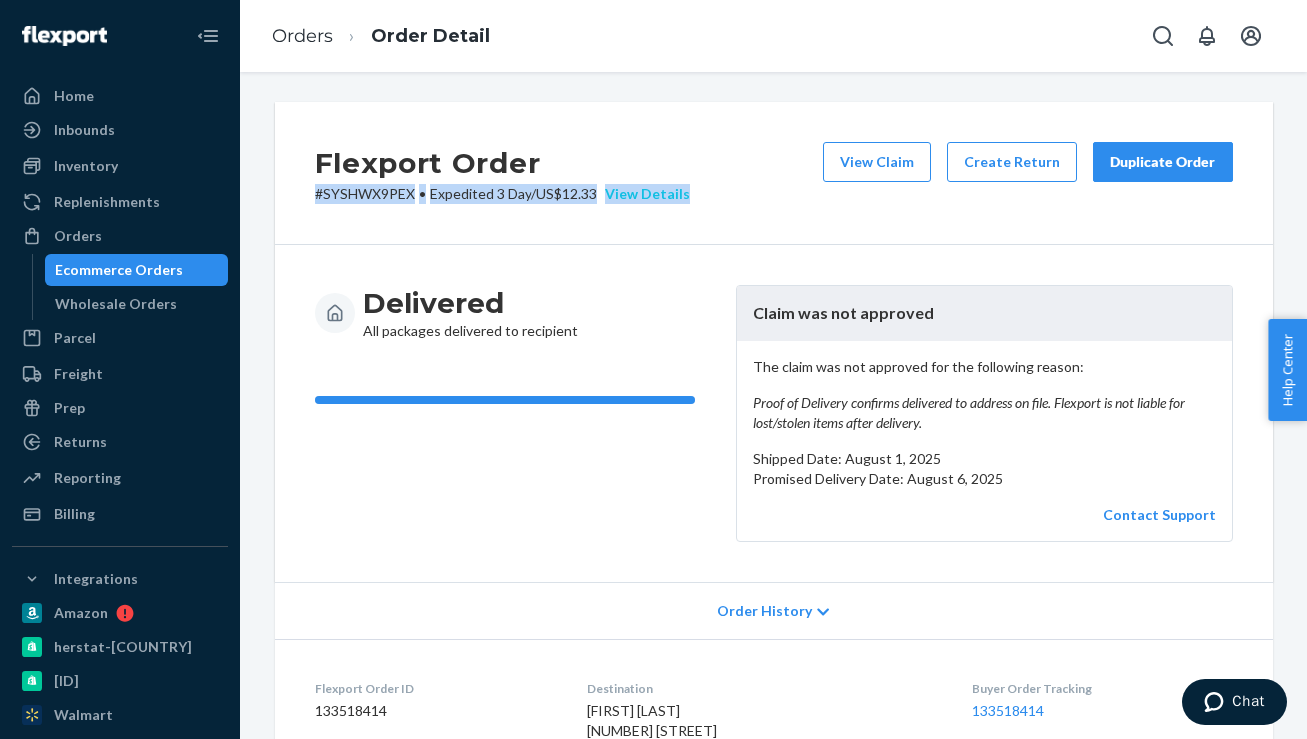 copy on "[ID] • Expedited 3 Day  /  [PRICE] View Details" 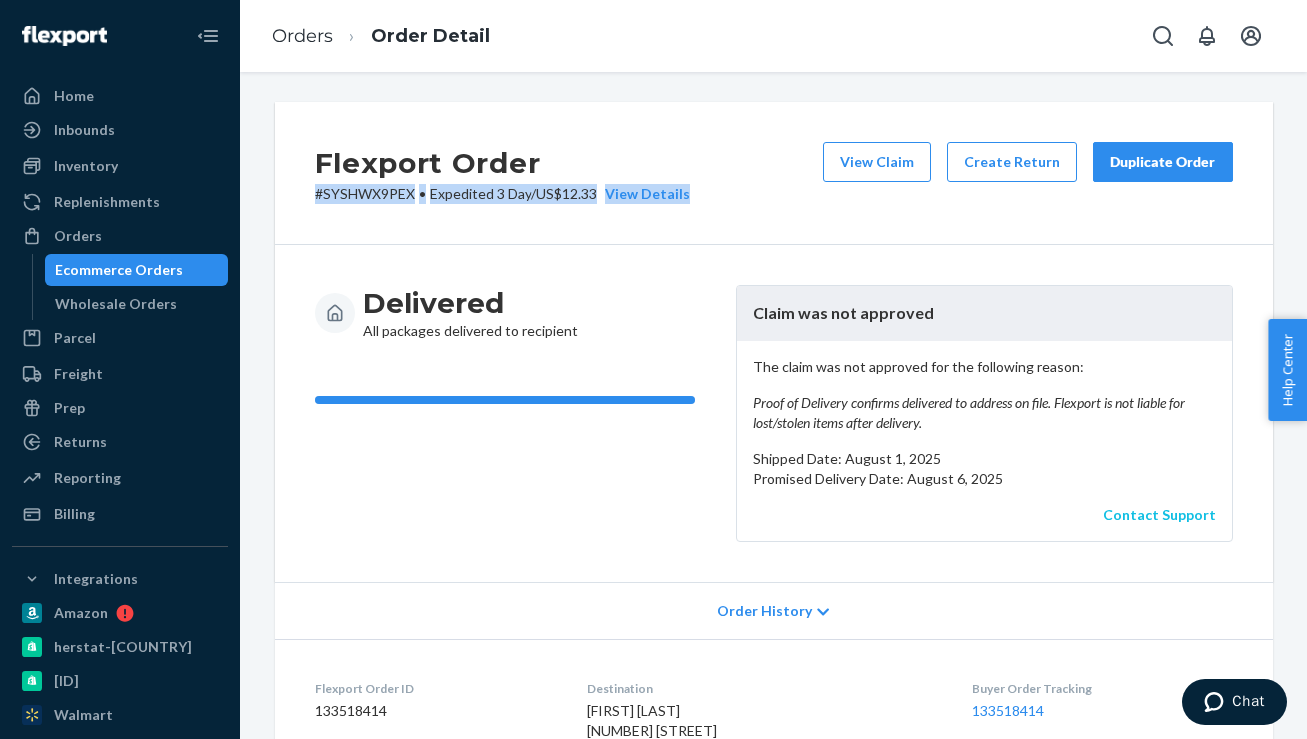 click on "Contact Support" at bounding box center (1159, 514) 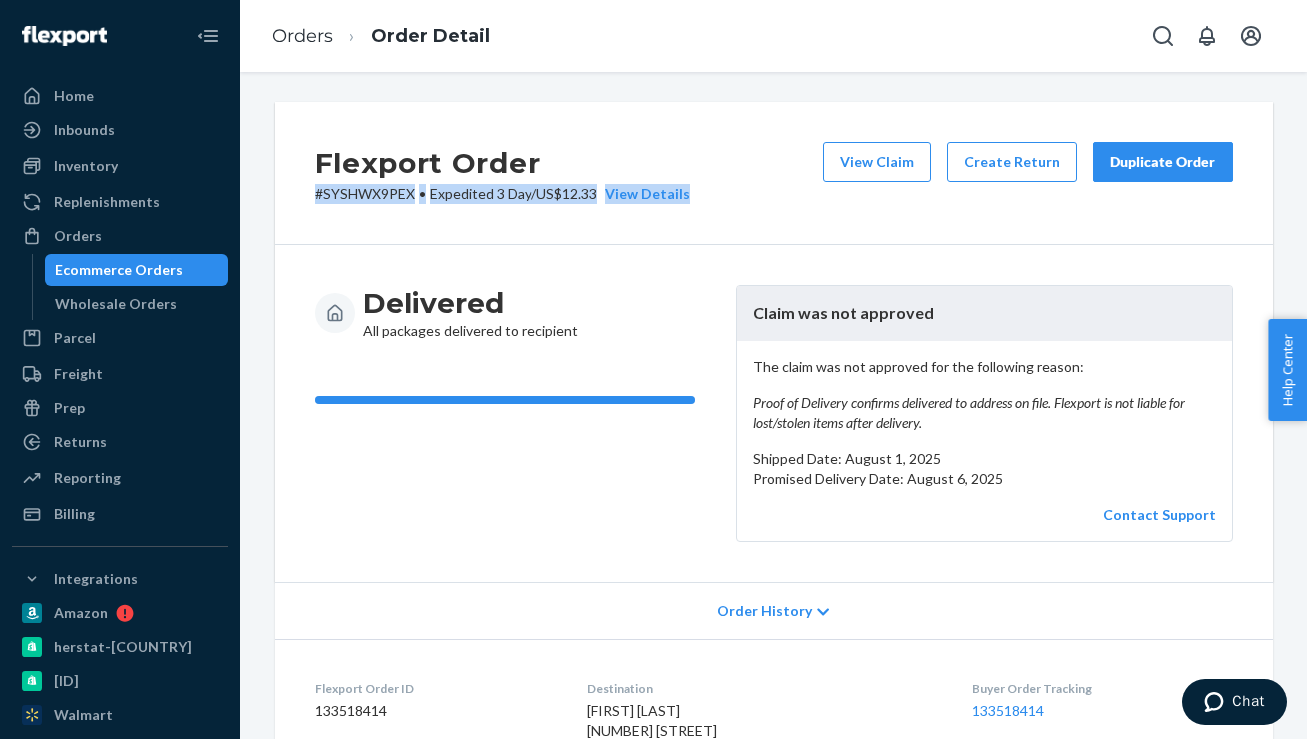 copy on "[ID] • Expedited 3 Day  /  [PRICE] View Details" 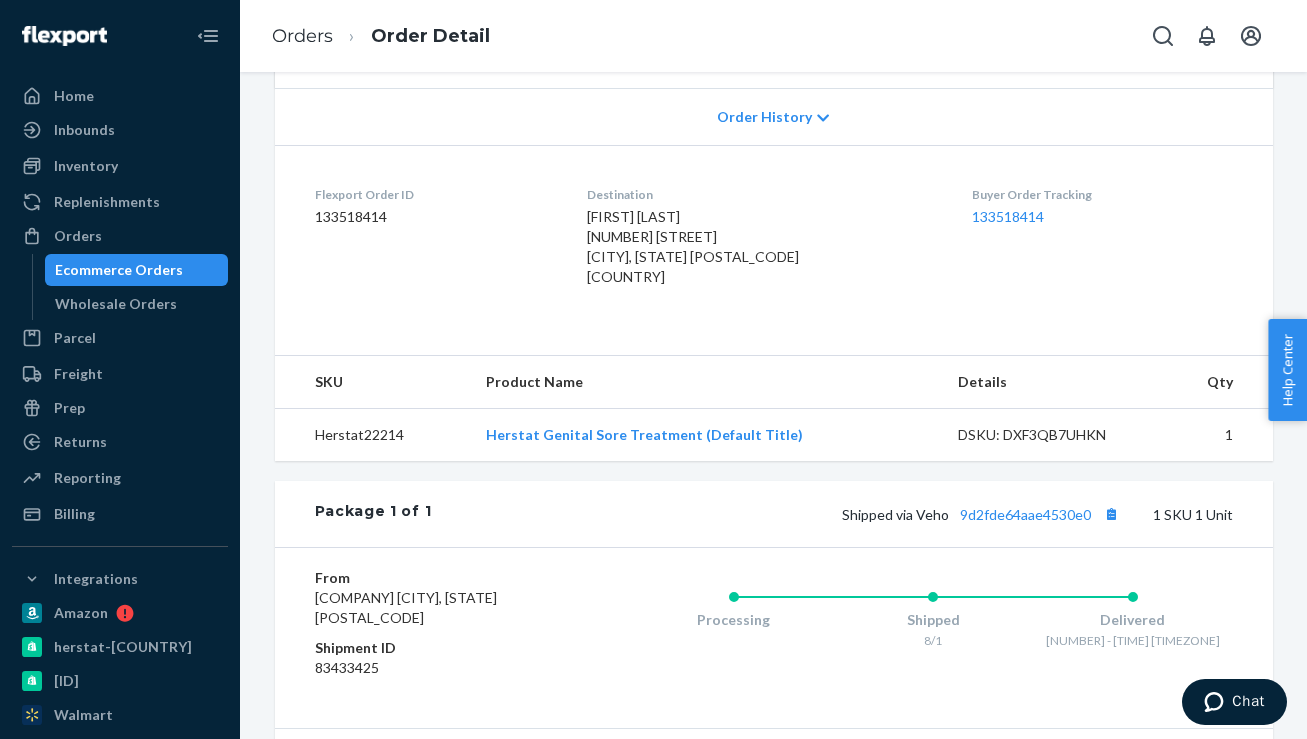 scroll, scrollTop: 500, scrollLeft: 0, axis: vertical 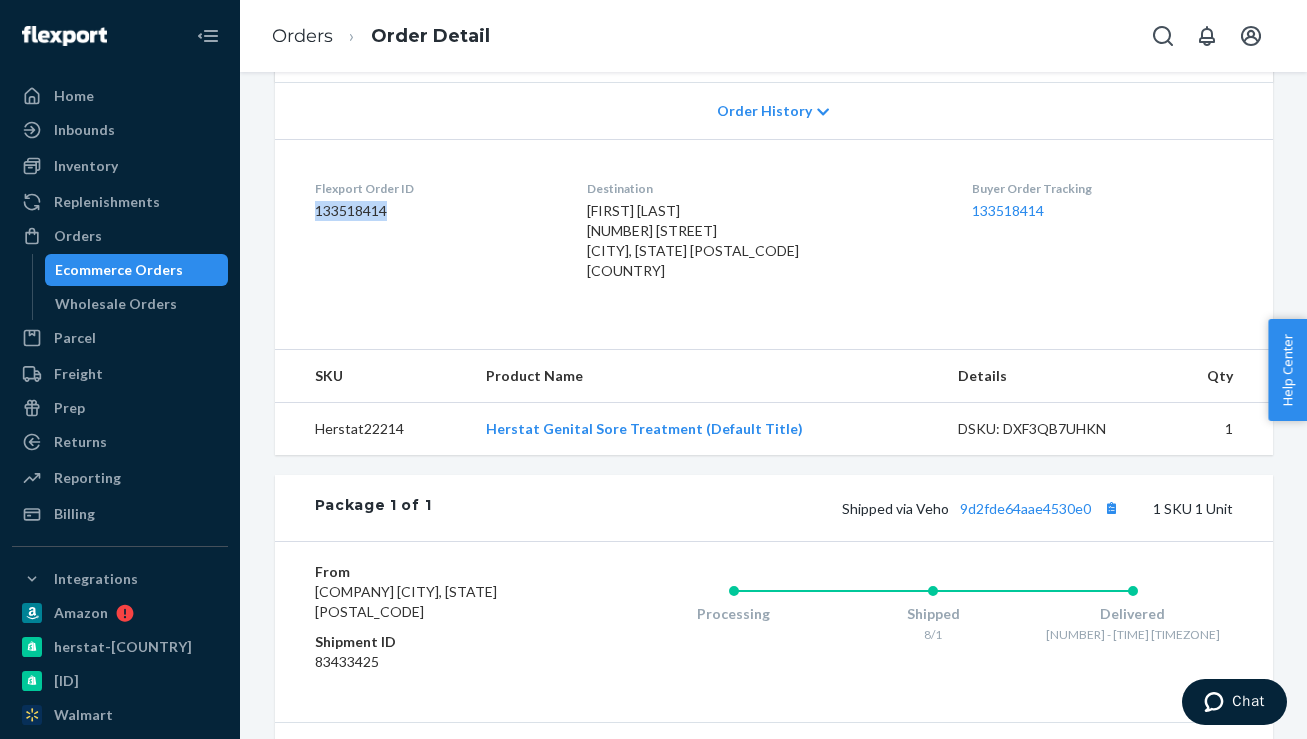 drag, startPoint x: 317, startPoint y: 211, endPoint x: 390, endPoint y: 217, distance: 73.24616 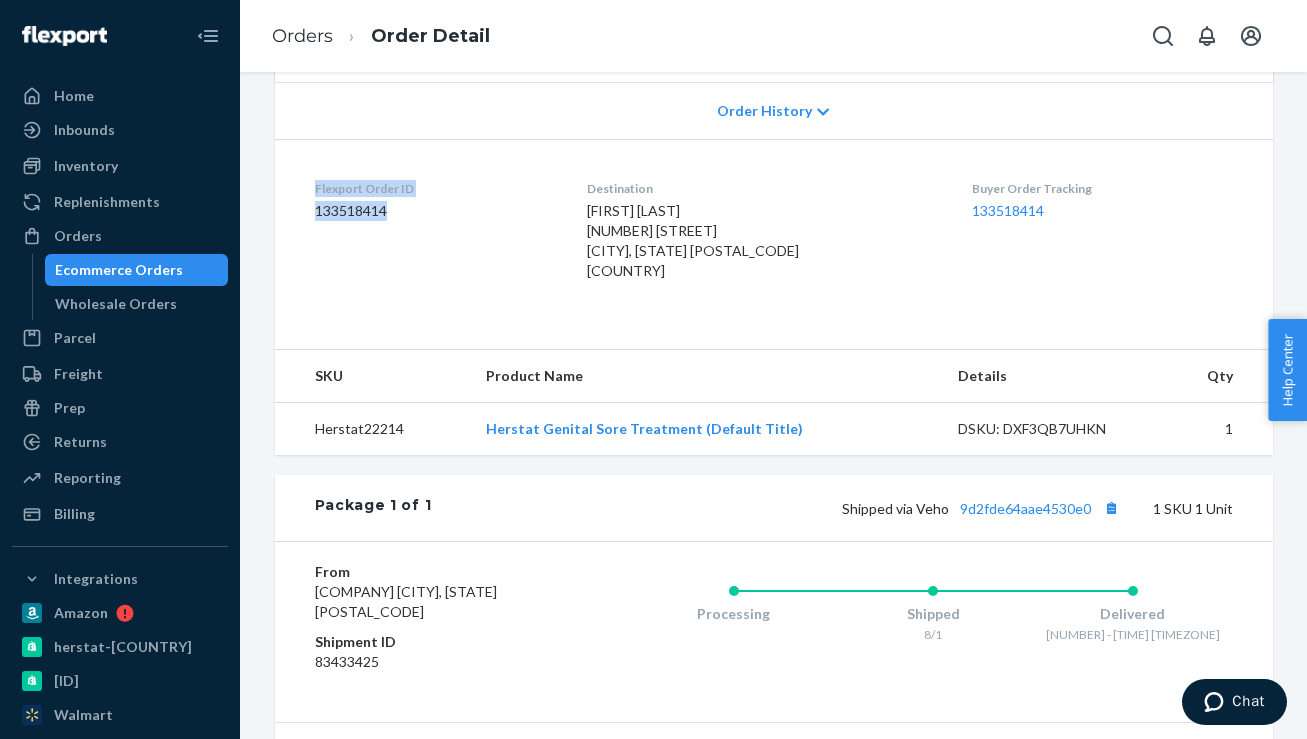 drag, startPoint x: 315, startPoint y: 186, endPoint x: 394, endPoint y: 204, distance: 81.02469 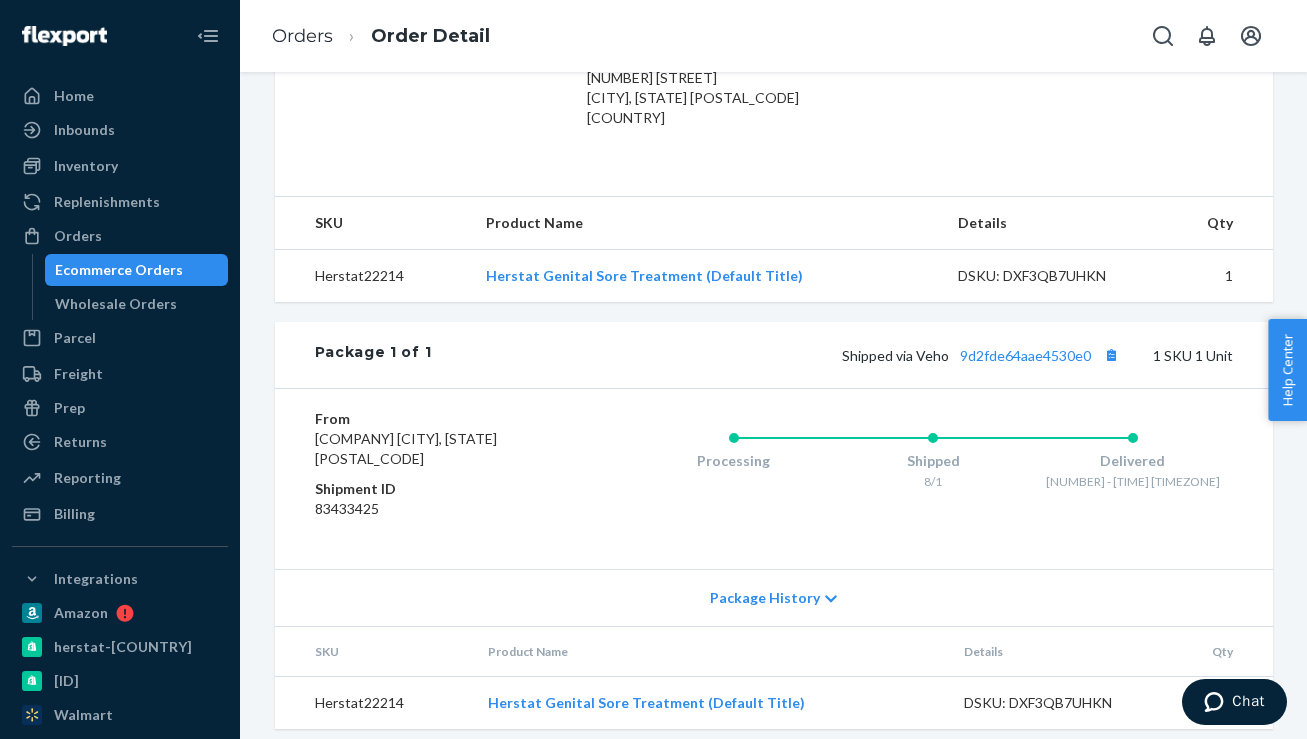 scroll, scrollTop: 667, scrollLeft: 0, axis: vertical 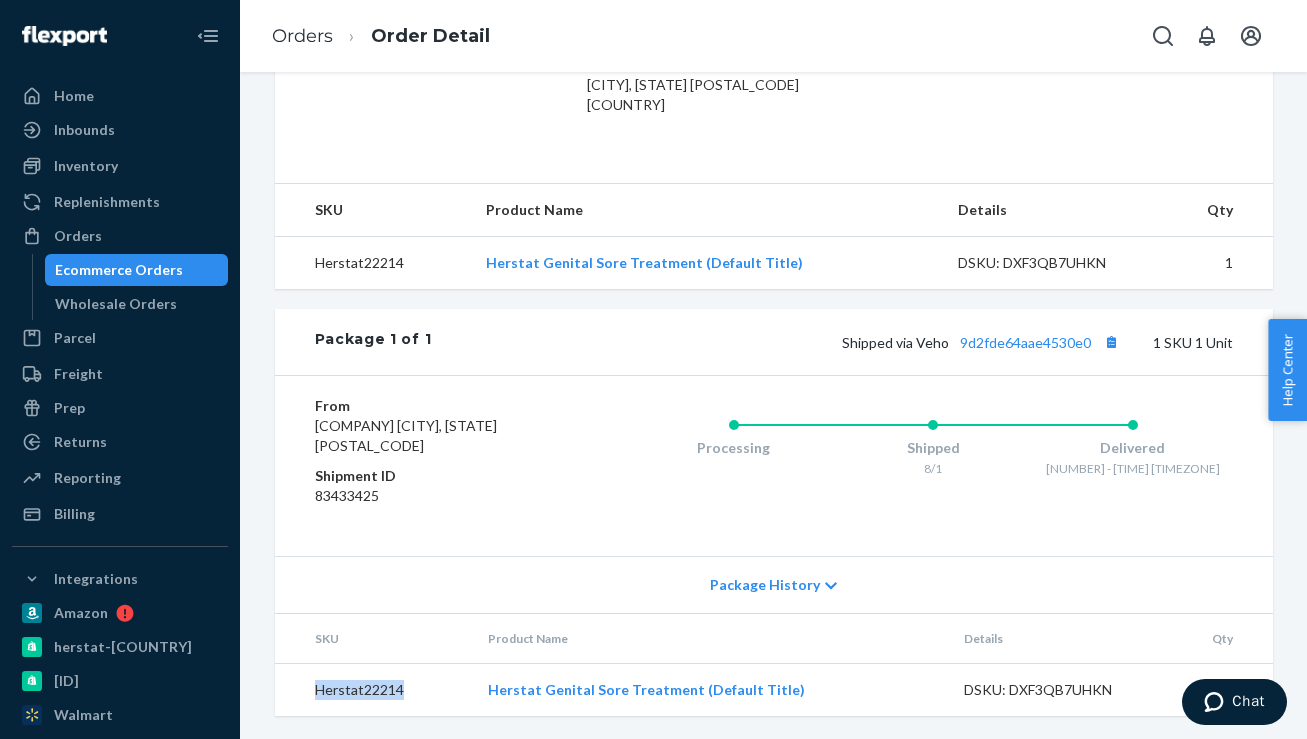 drag, startPoint x: 312, startPoint y: 692, endPoint x: 417, endPoint y: 681, distance: 105.574615 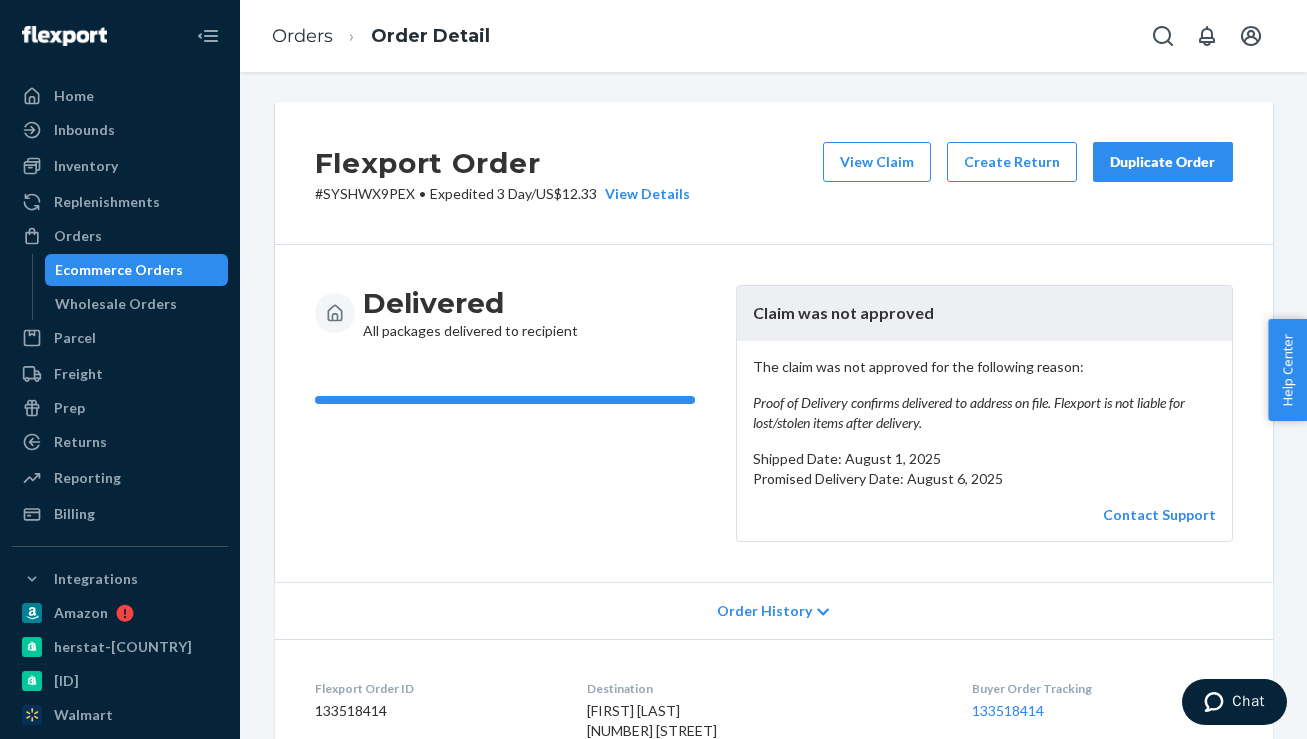 scroll, scrollTop: 0, scrollLeft: 0, axis: both 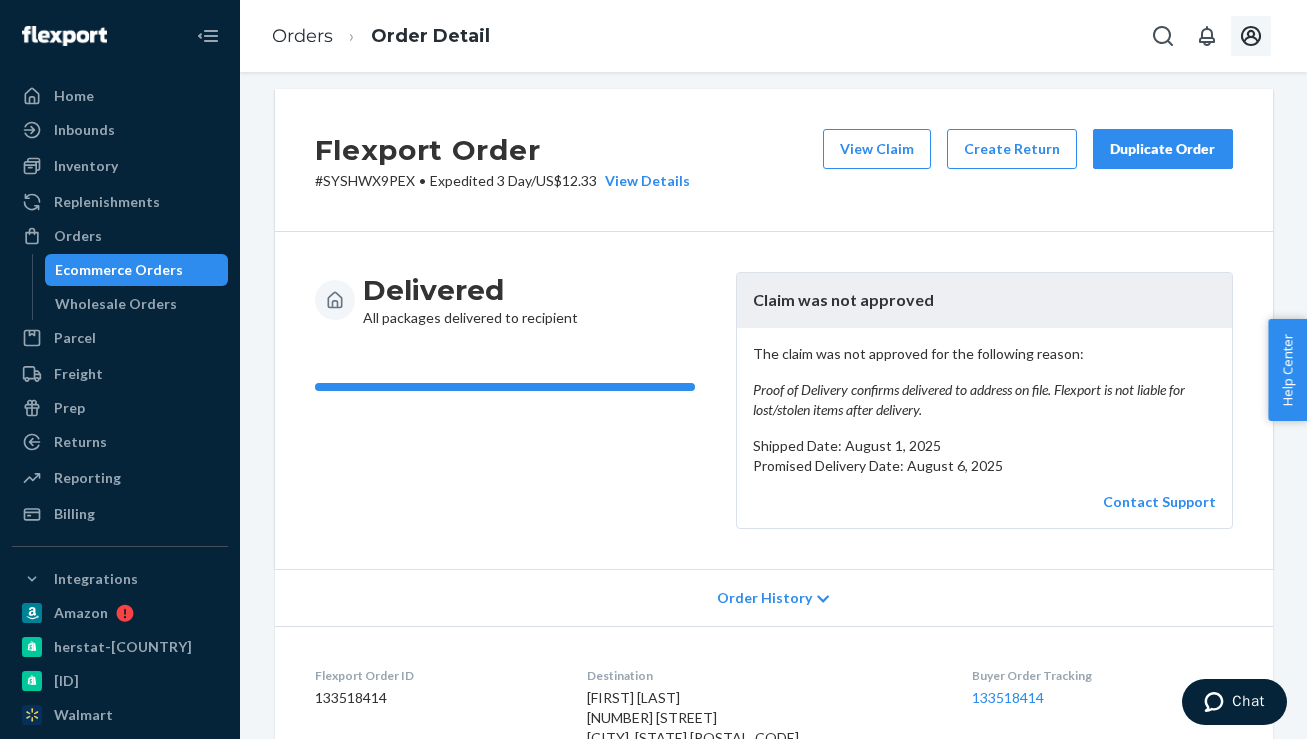 click 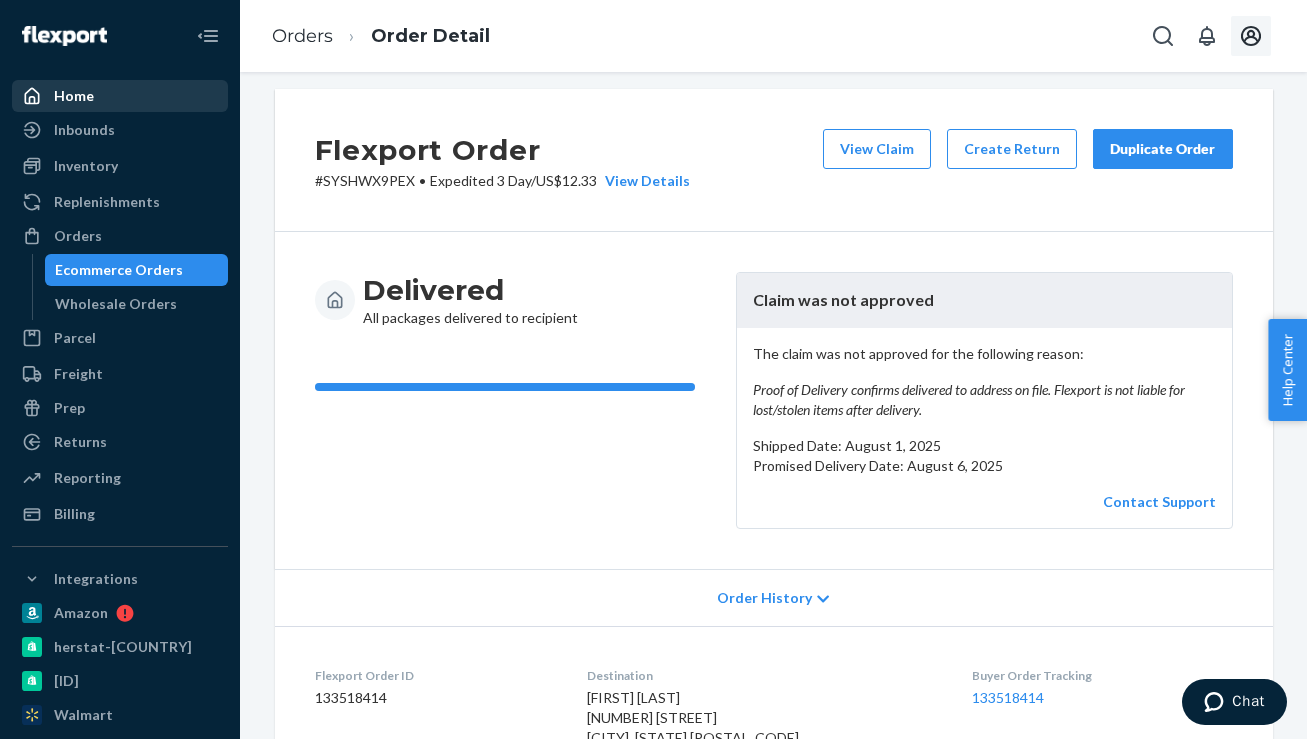 click on "Home" at bounding box center [120, 96] 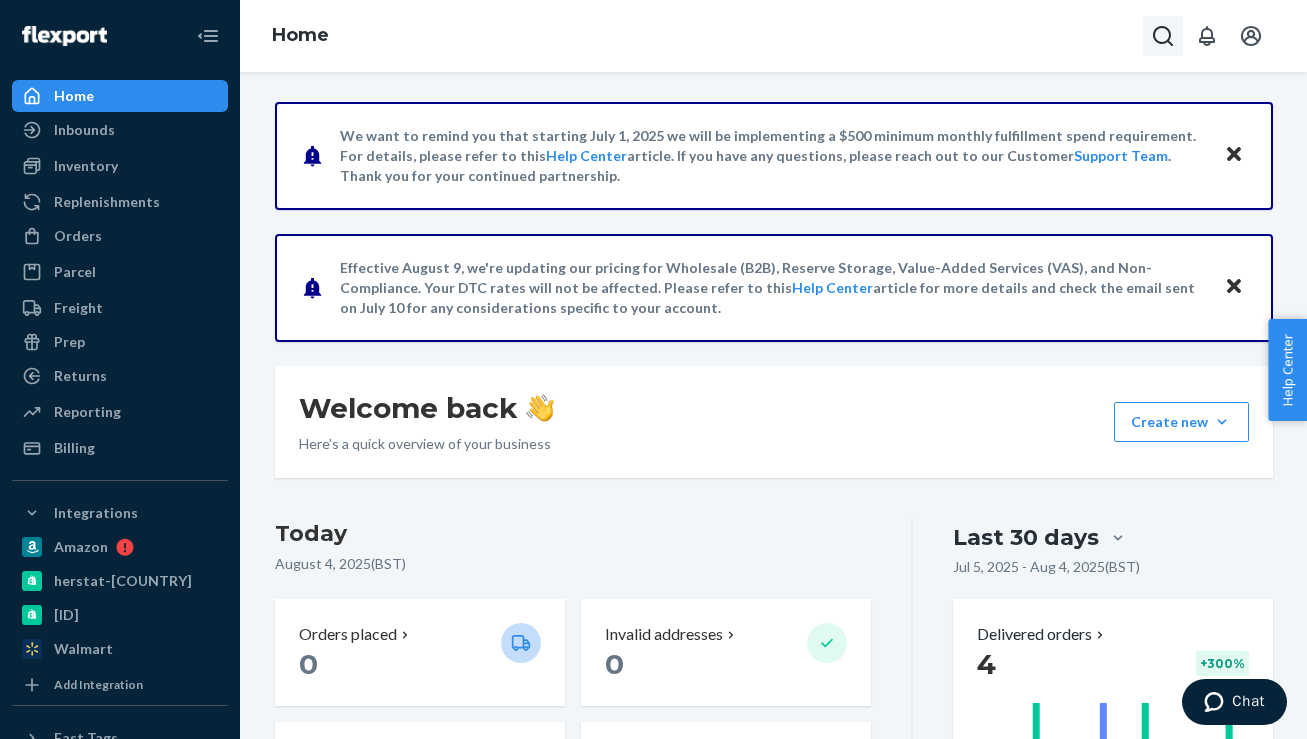 scroll, scrollTop: 0, scrollLeft: 0, axis: both 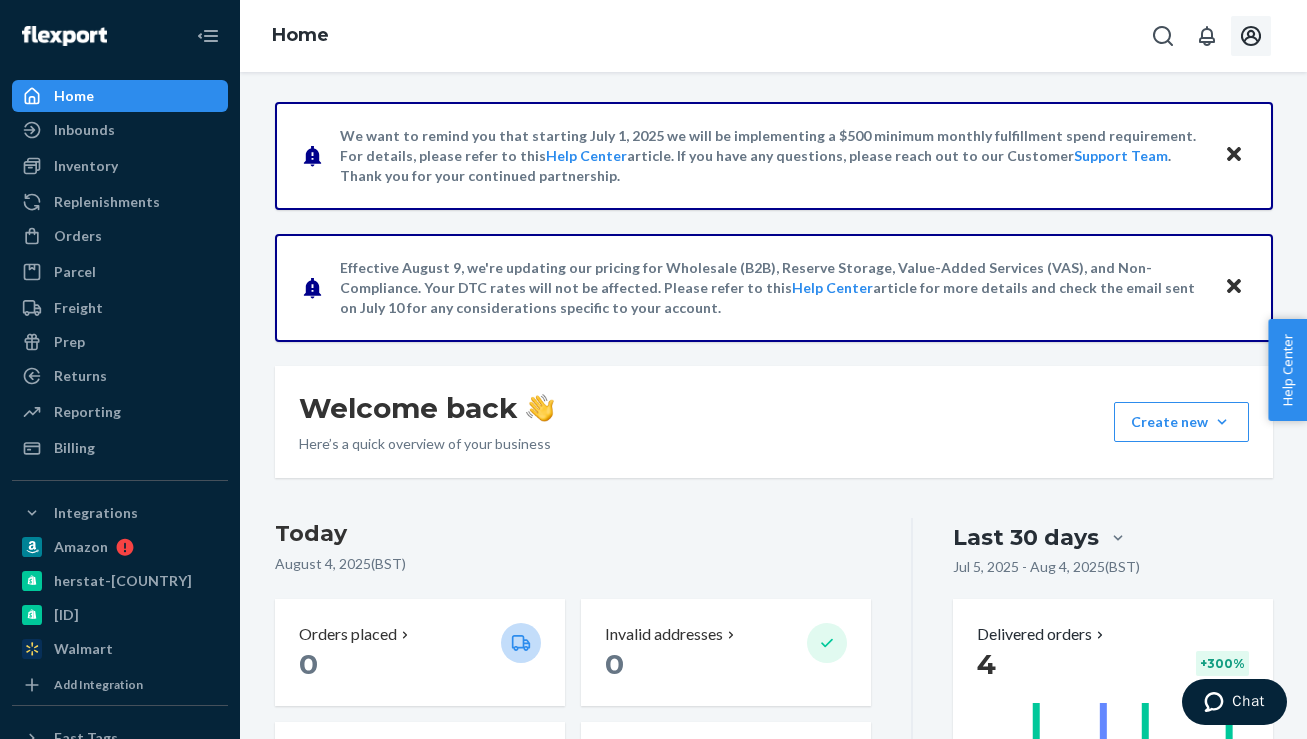 click 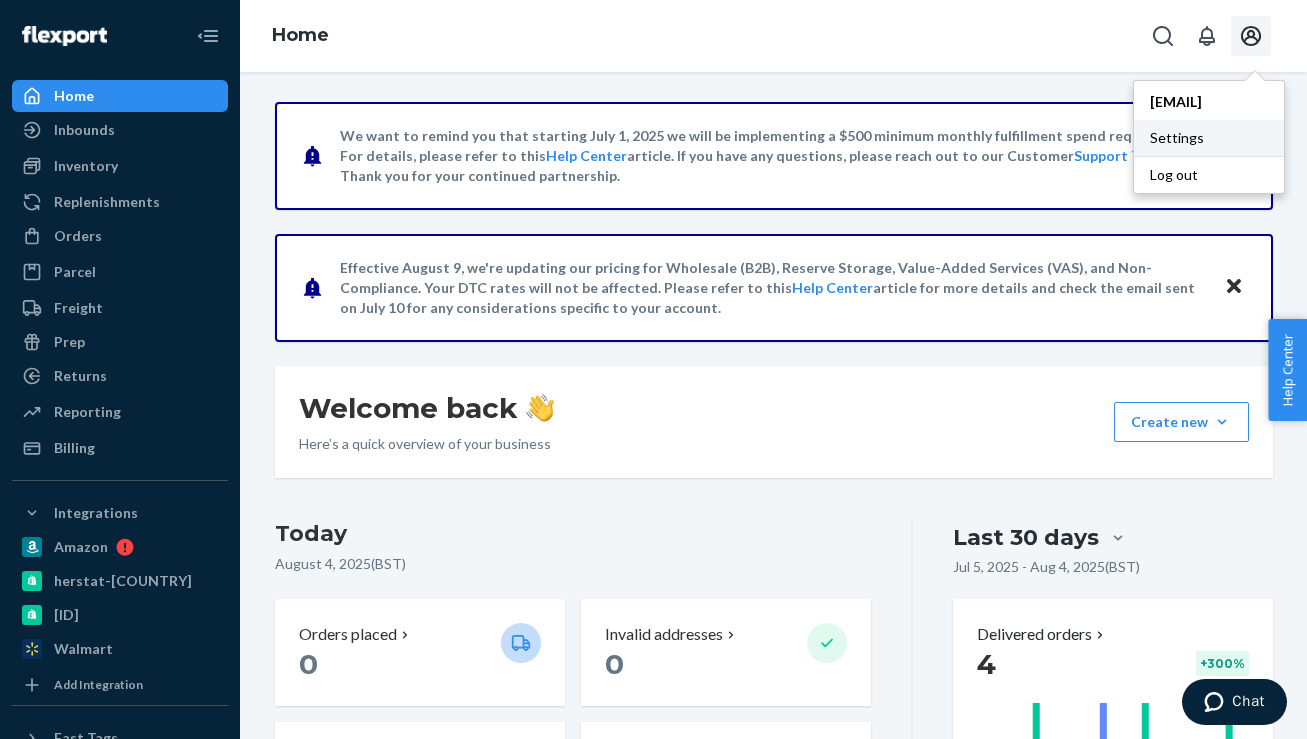 click on "Settings" at bounding box center [1209, 138] 